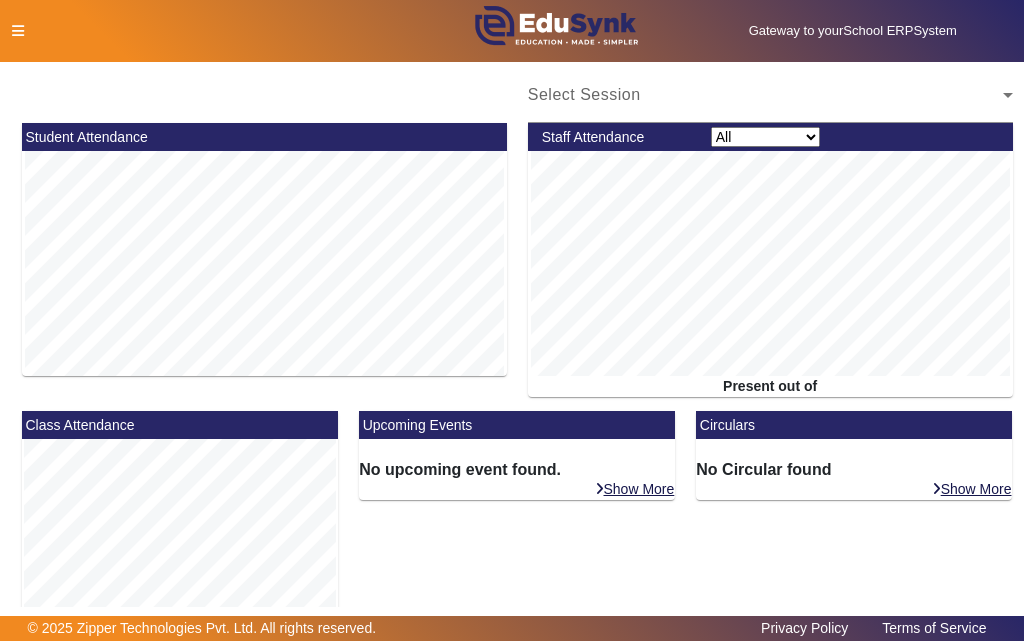 scroll, scrollTop: 0, scrollLeft: 0, axis: both 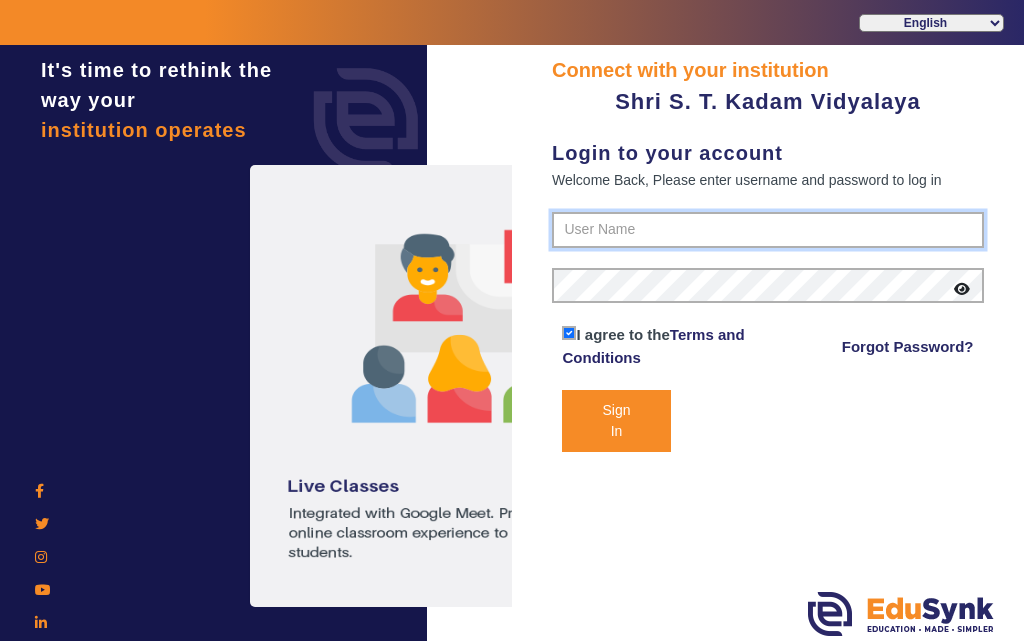 type on "[PHONE]" 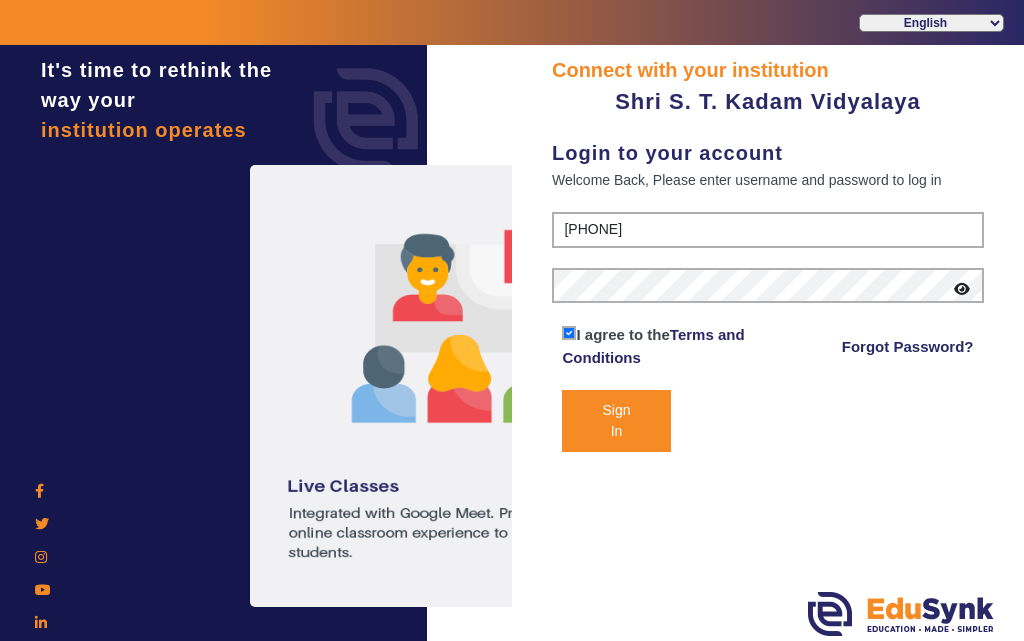 click on "Sign In" 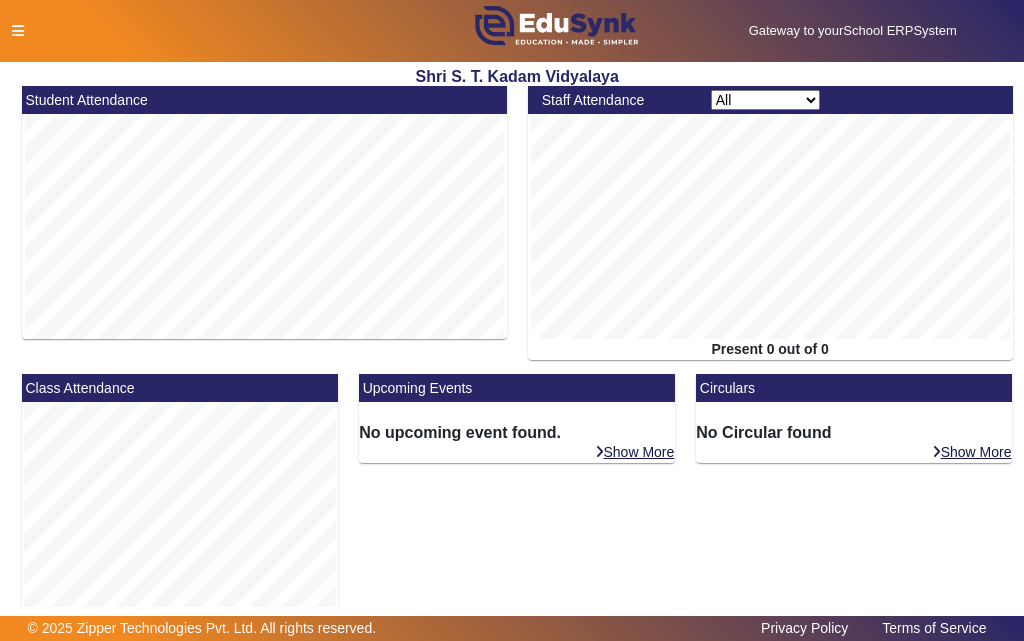 click 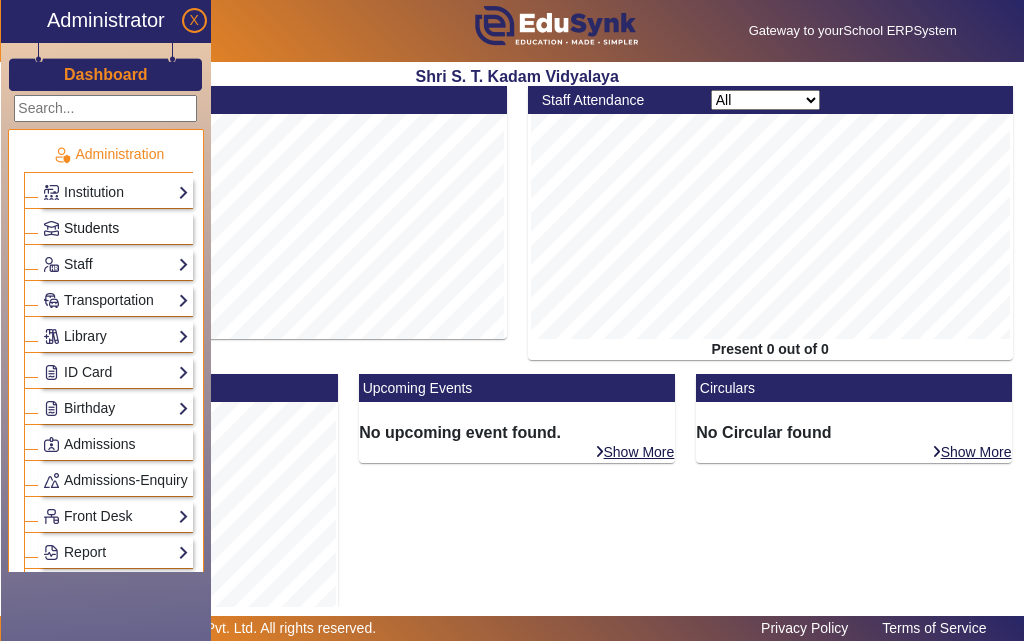 click on "Students" 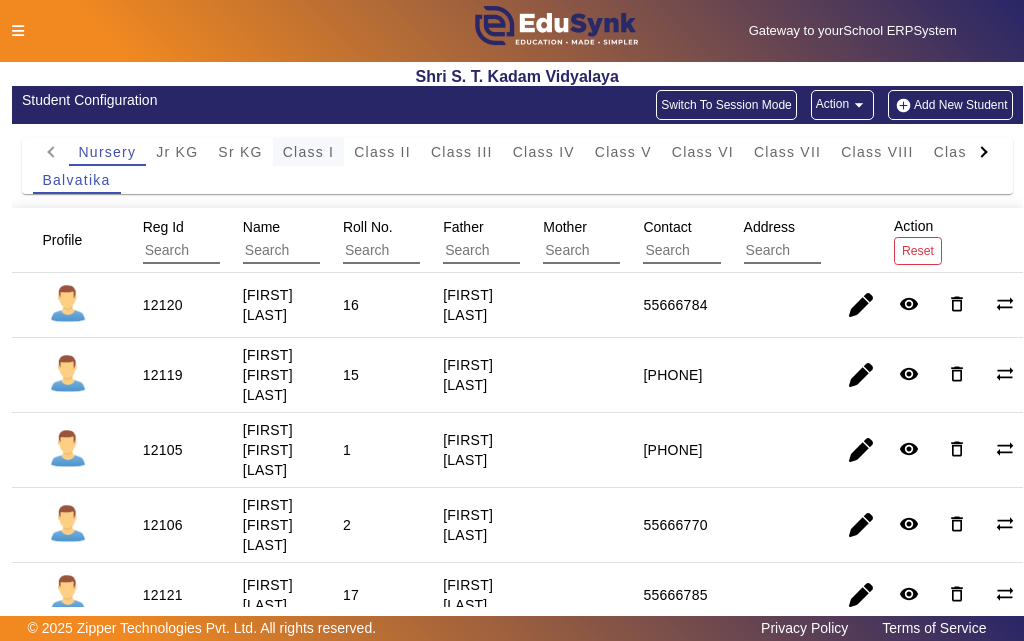 click on "Class I" at bounding box center (309, 152) 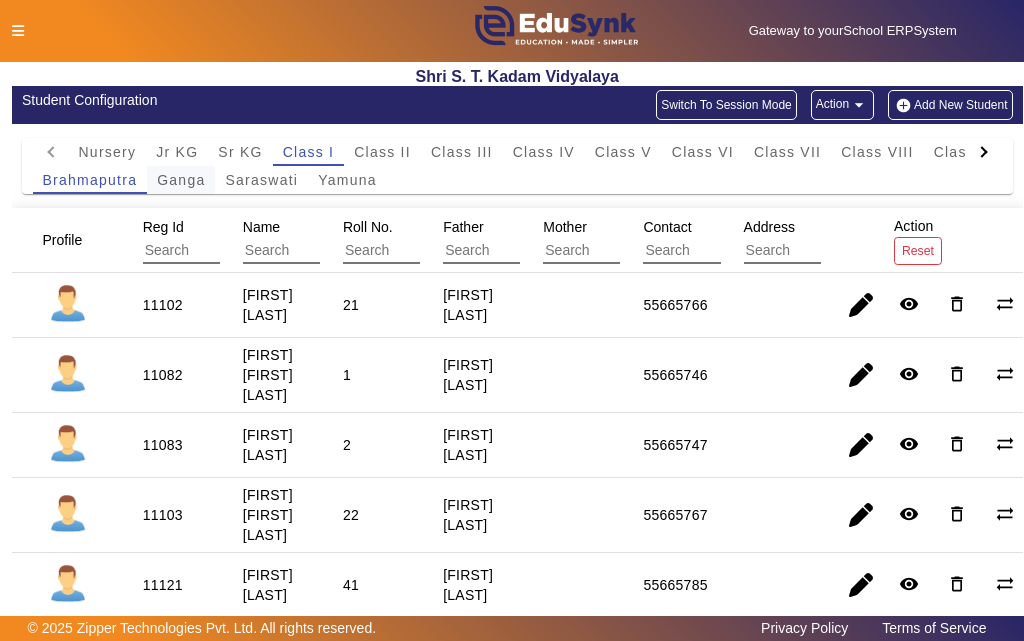 click on "Ganga" at bounding box center (181, 180) 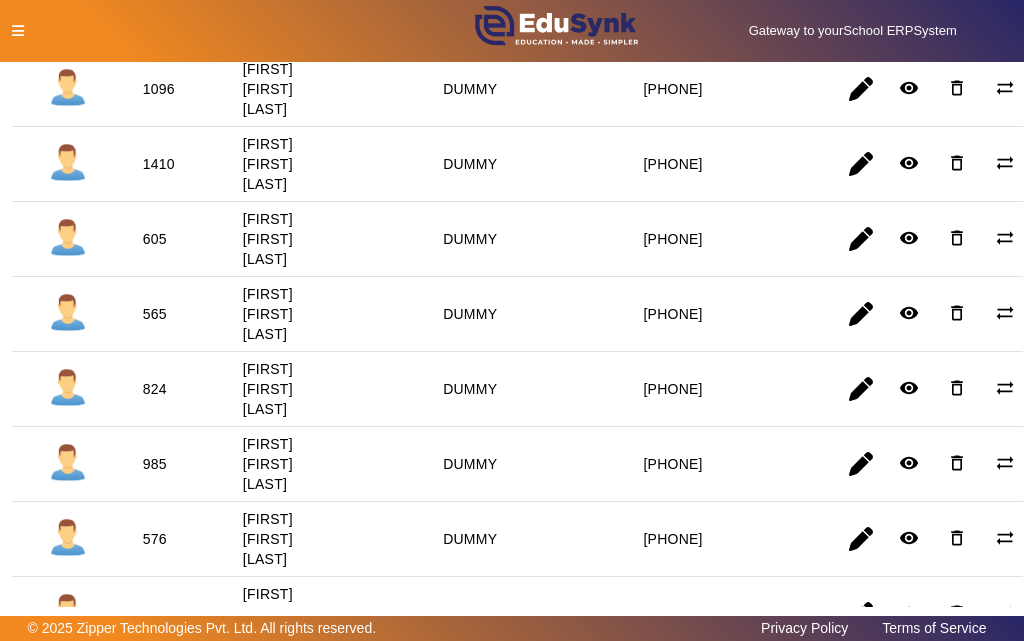 scroll, scrollTop: 2365, scrollLeft: 0, axis: vertical 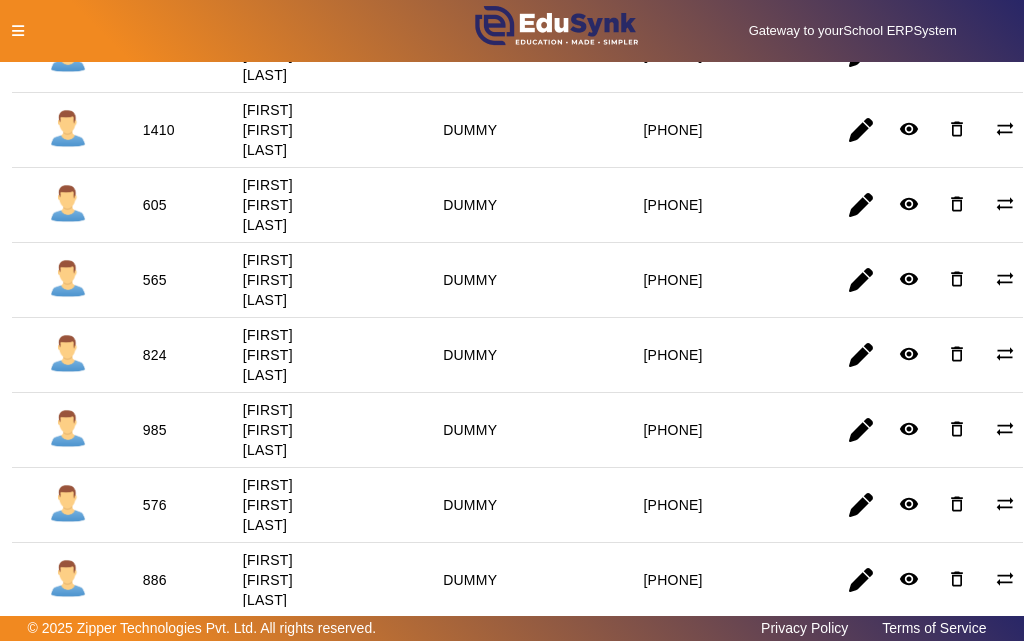 click on "605" at bounding box center (155, 280) 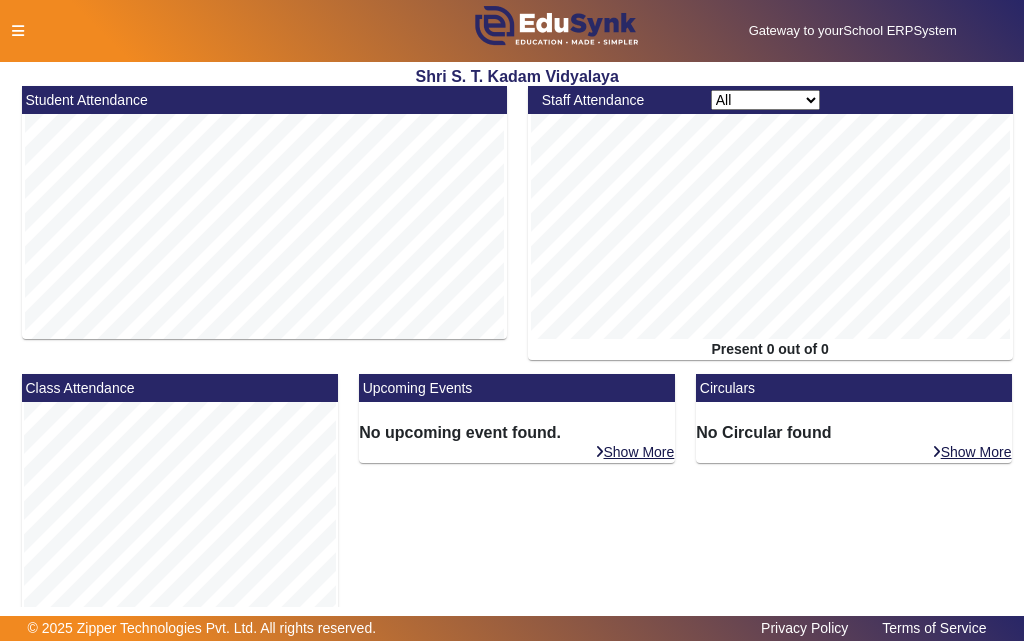 click 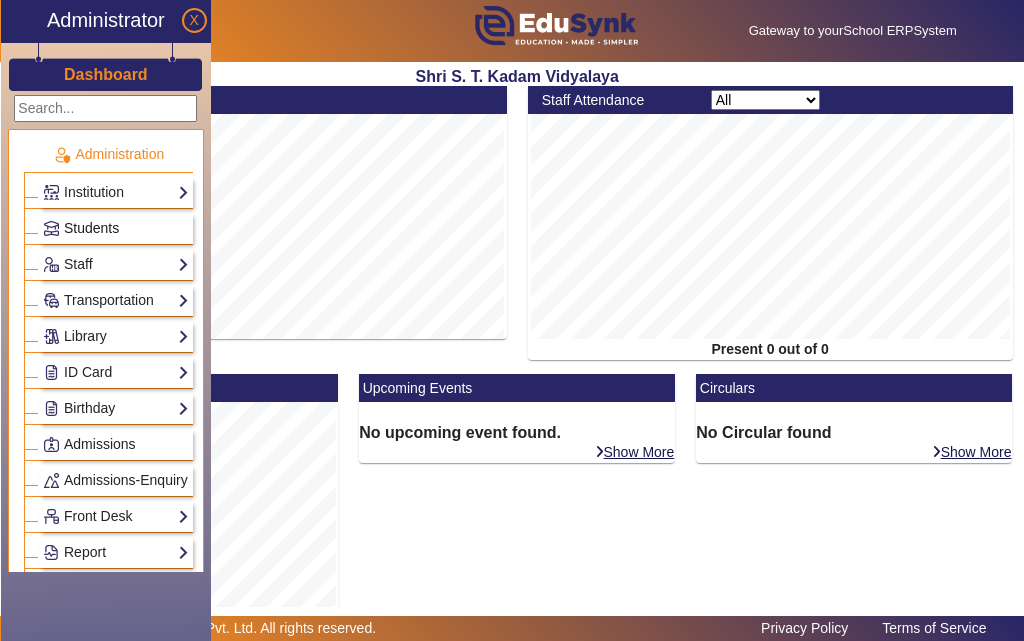 click on "Students" 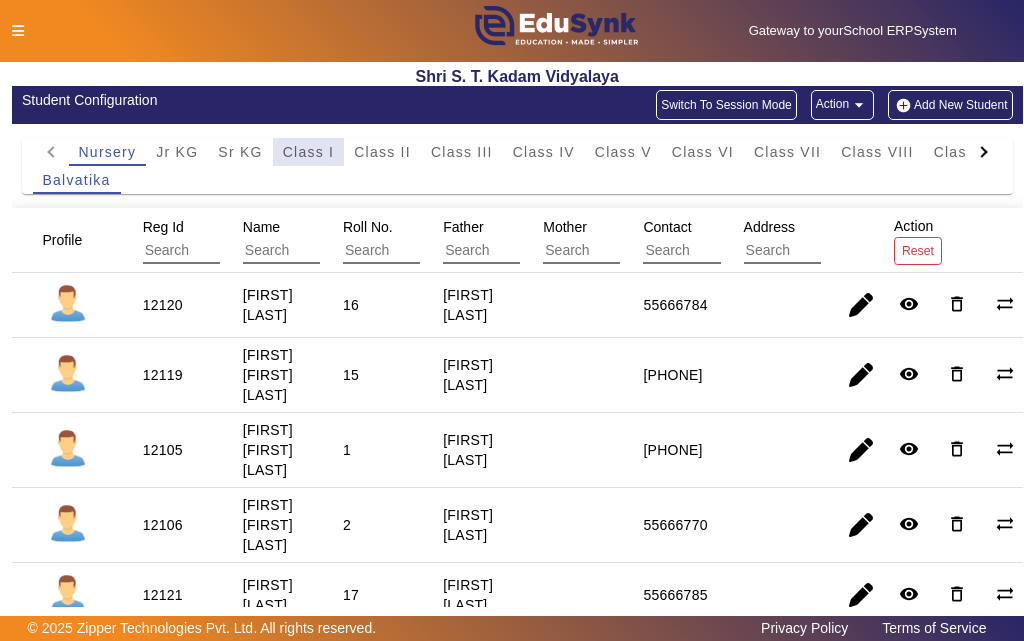 click on "Class I" at bounding box center (309, 152) 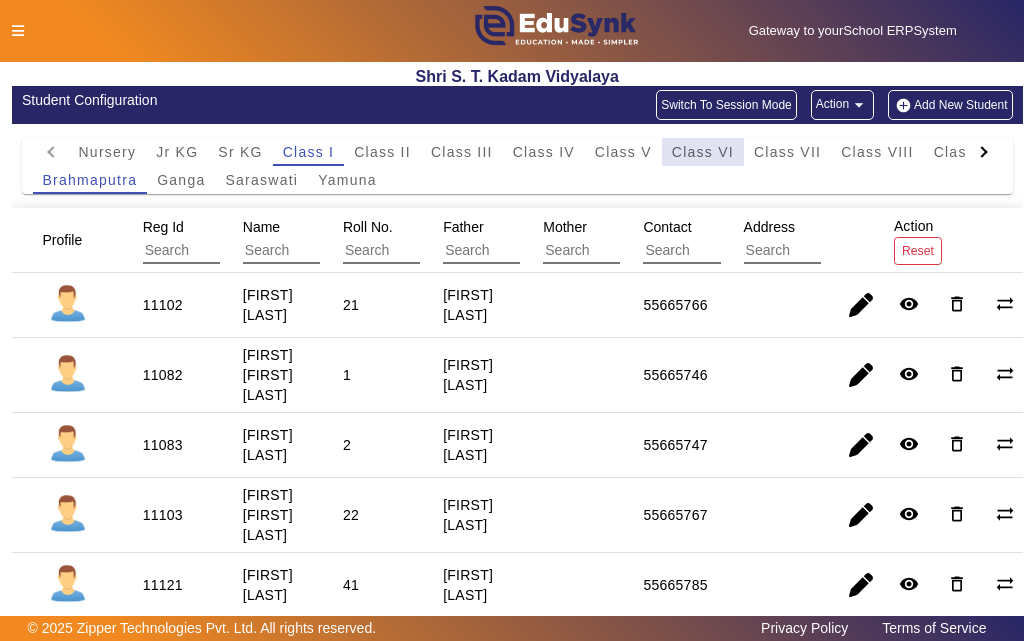click on "Class VI" at bounding box center [703, 152] 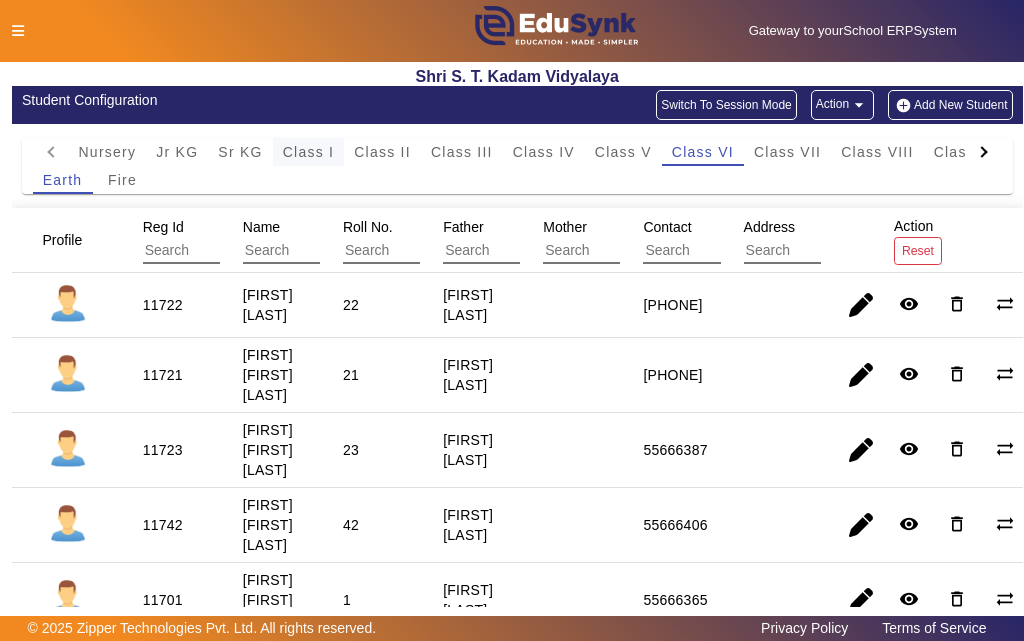 click on "Class I" at bounding box center [309, 152] 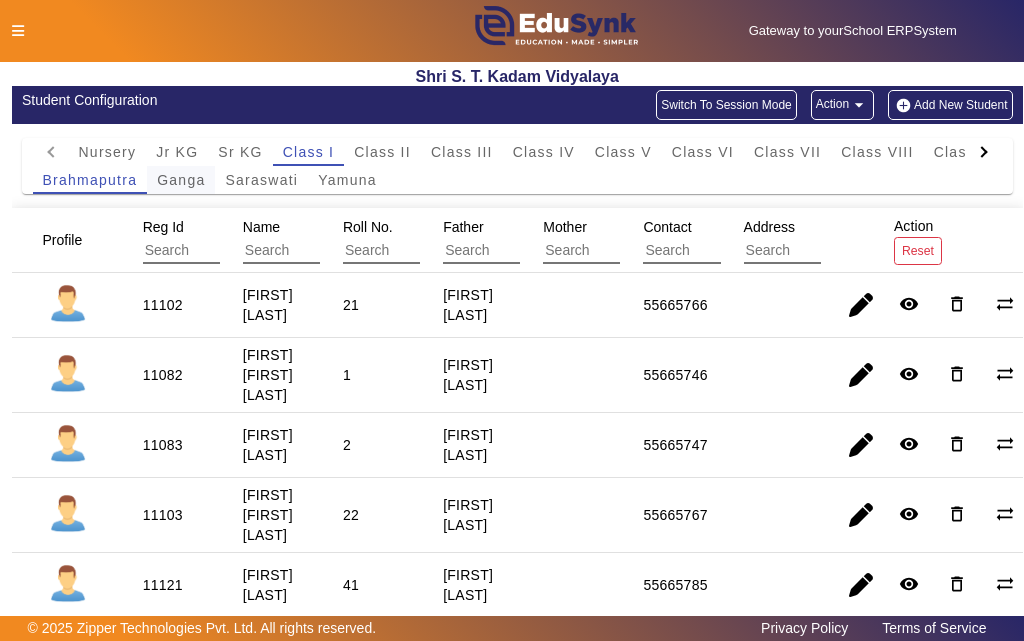 click on "Ganga" at bounding box center [181, 180] 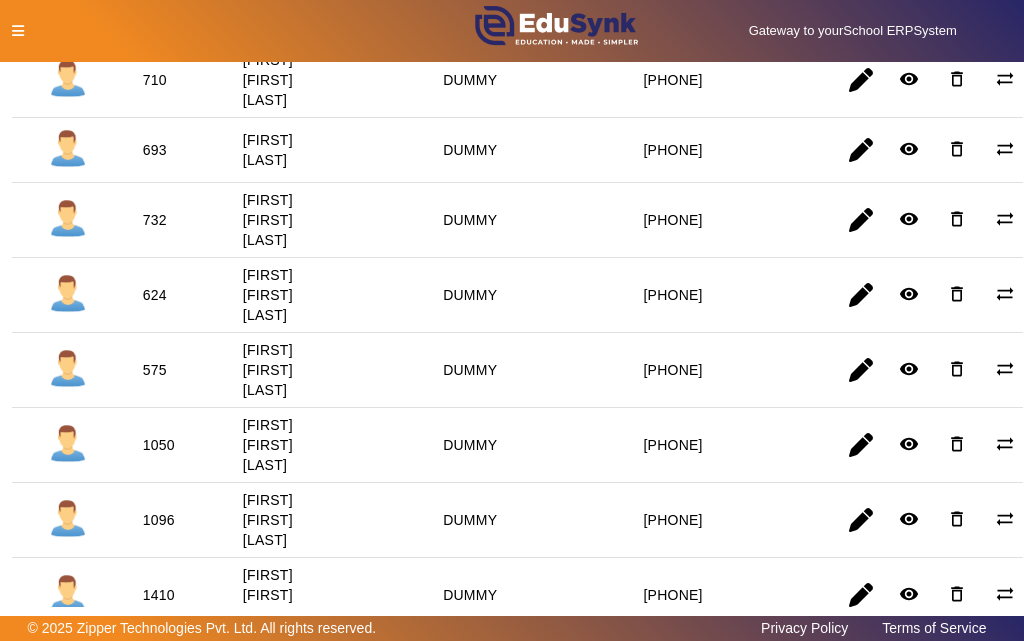 scroll, scrollTop: 2200, scrollLeft: 0, axis: vertical 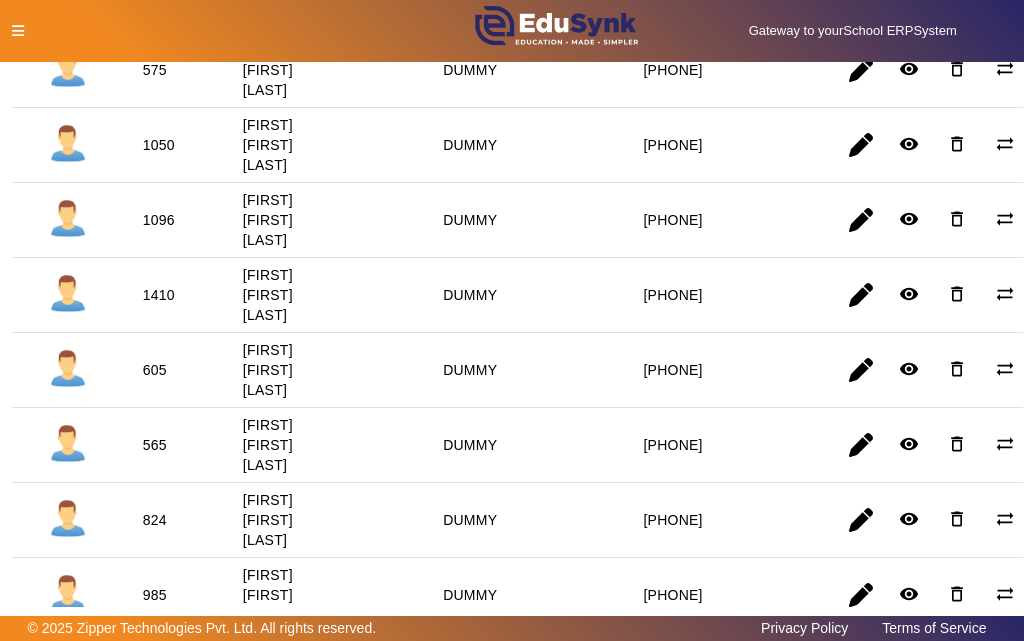 click on "605" at bounding box center [155, 445] 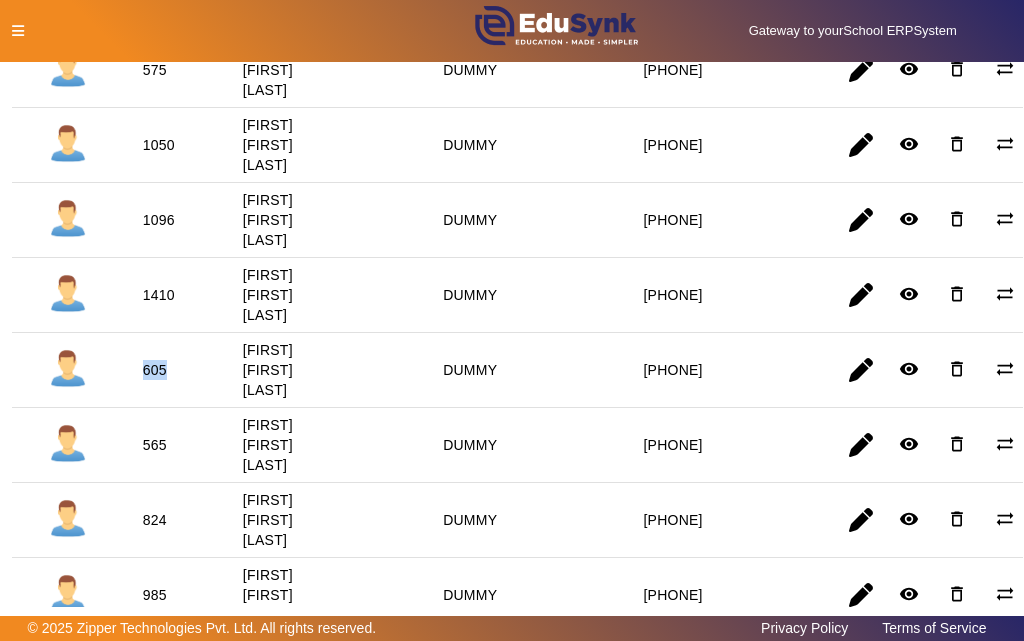 copy on "605" 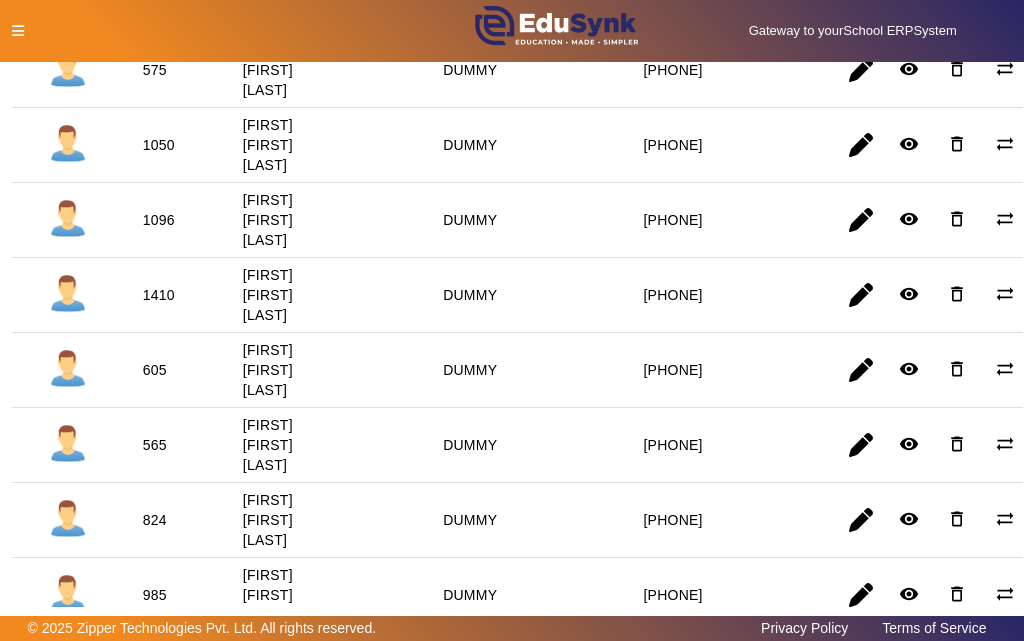 click 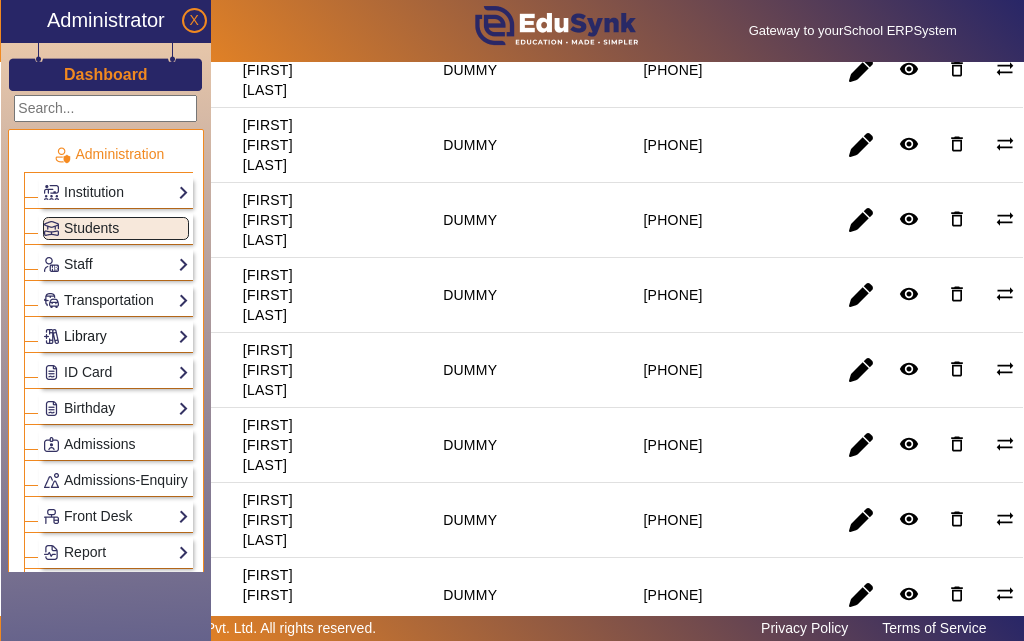 click on "Library" 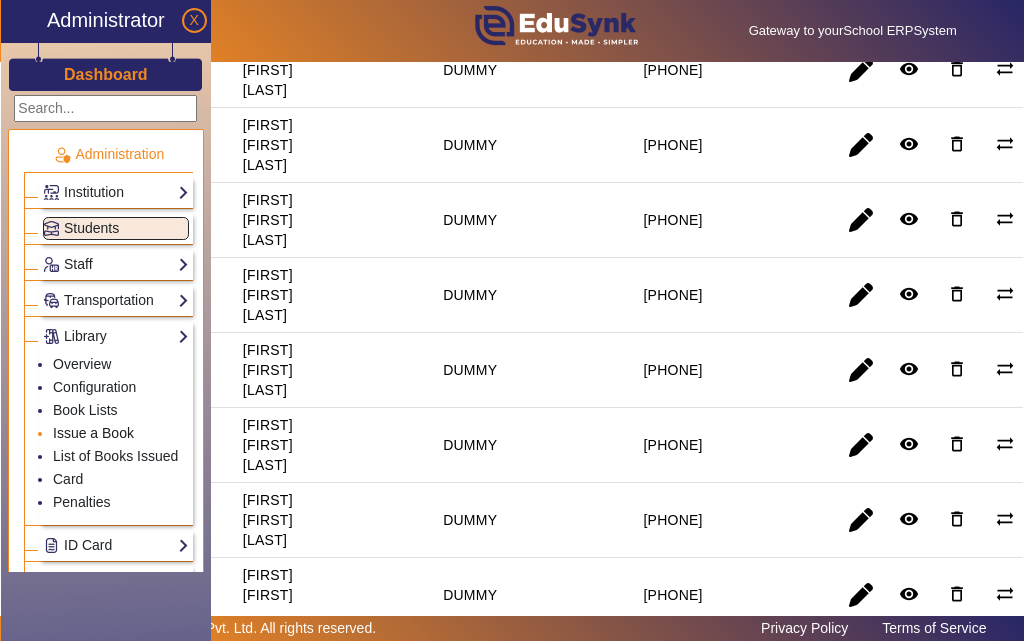 click on "Issue a Book" 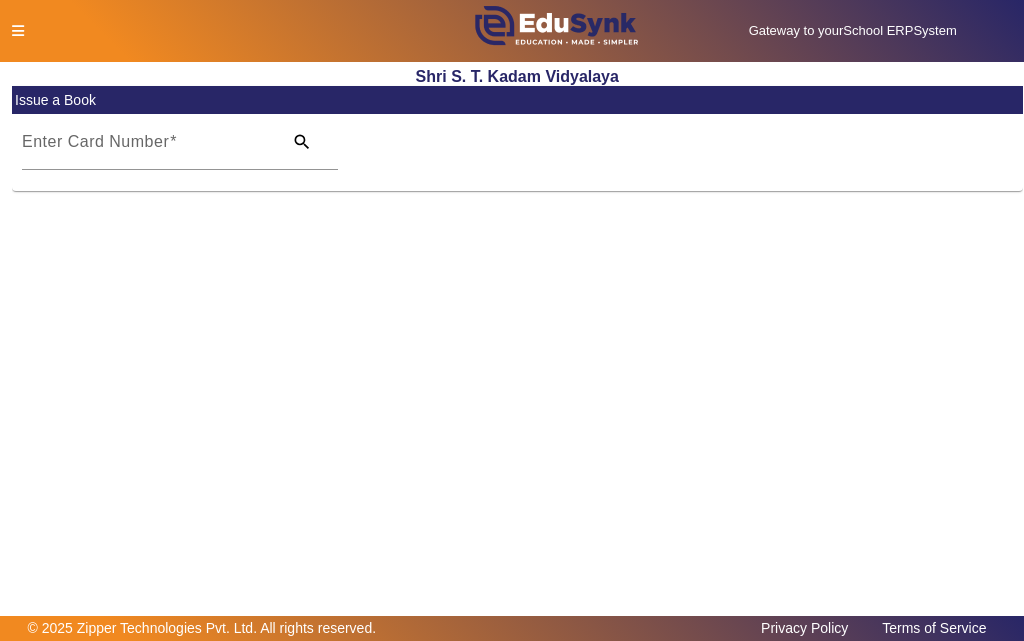 scroll, scrollTop: 0, scrollLeft: 0, axis: both 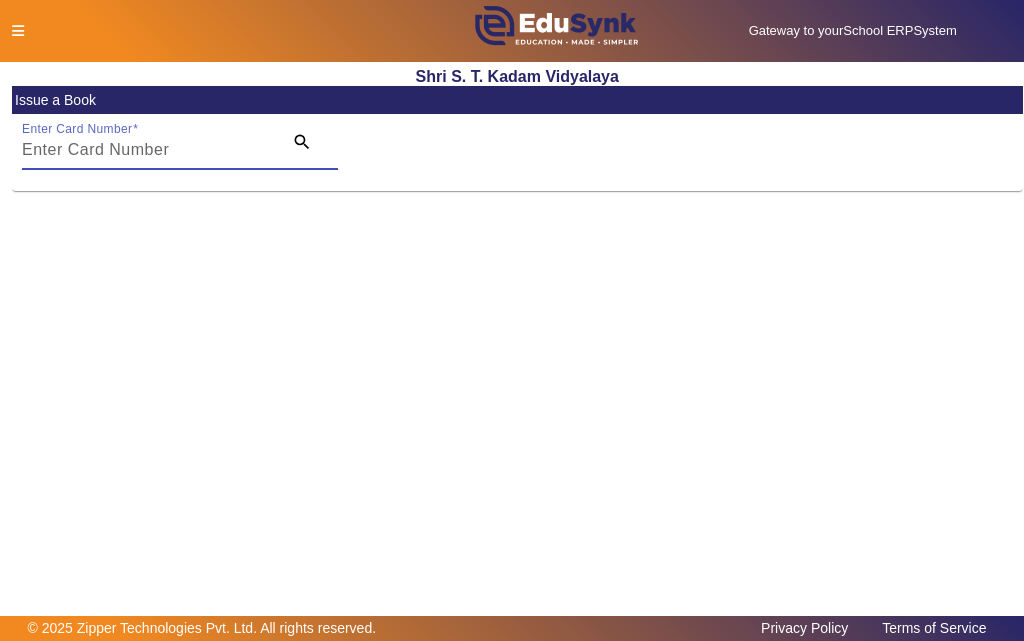 paste on "605" 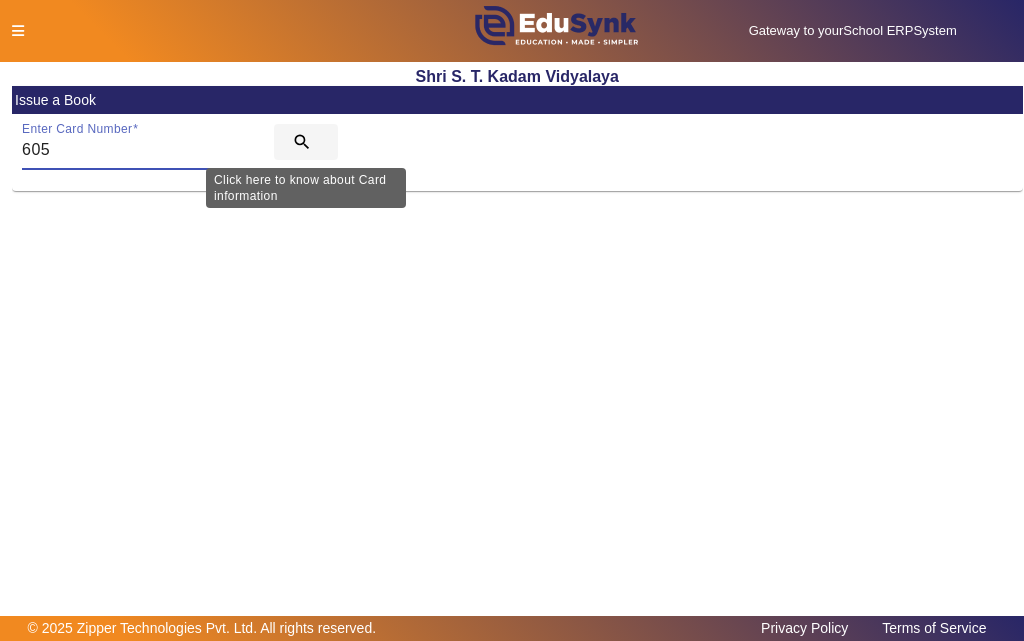 type on "605" 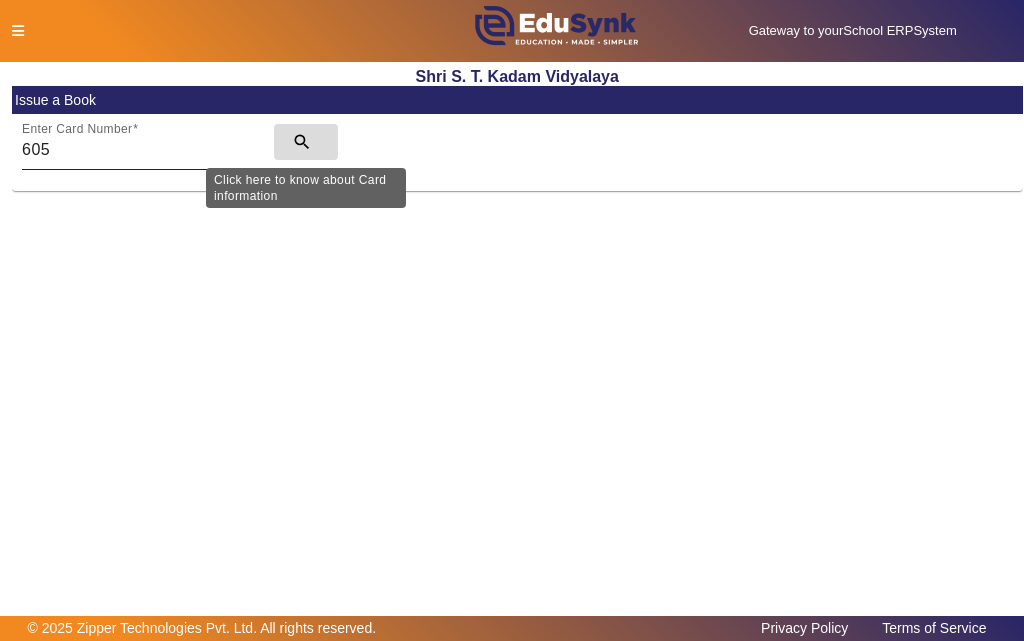 click on "search" 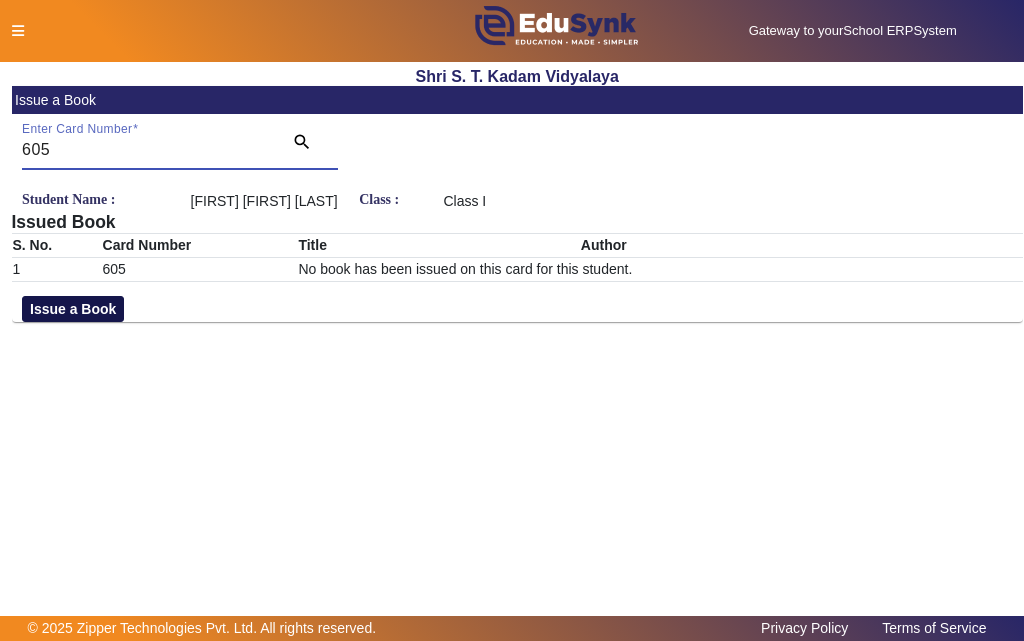 click on "Issue a Book" 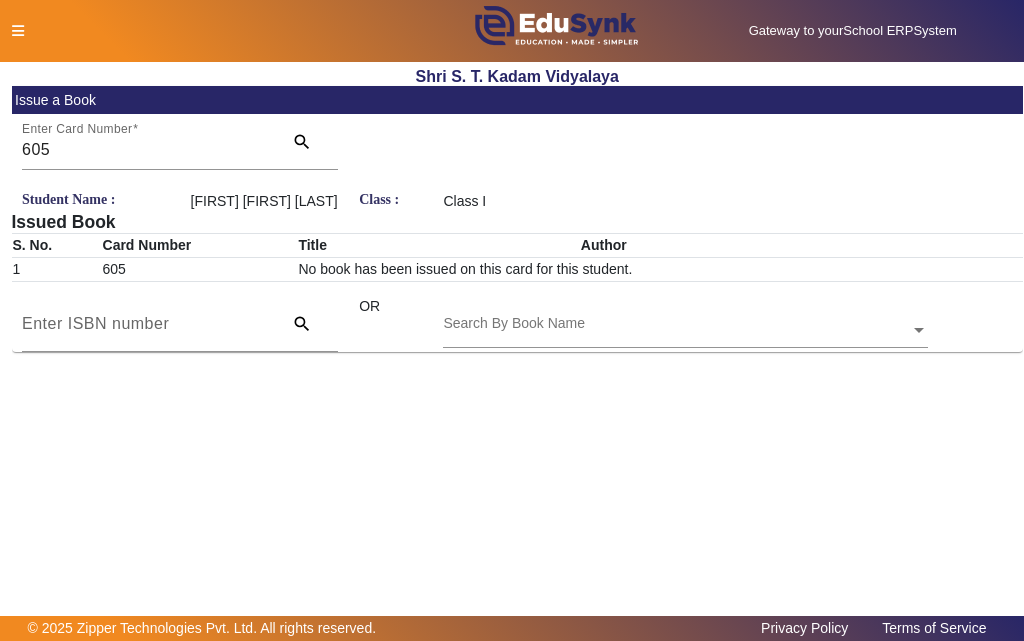 click 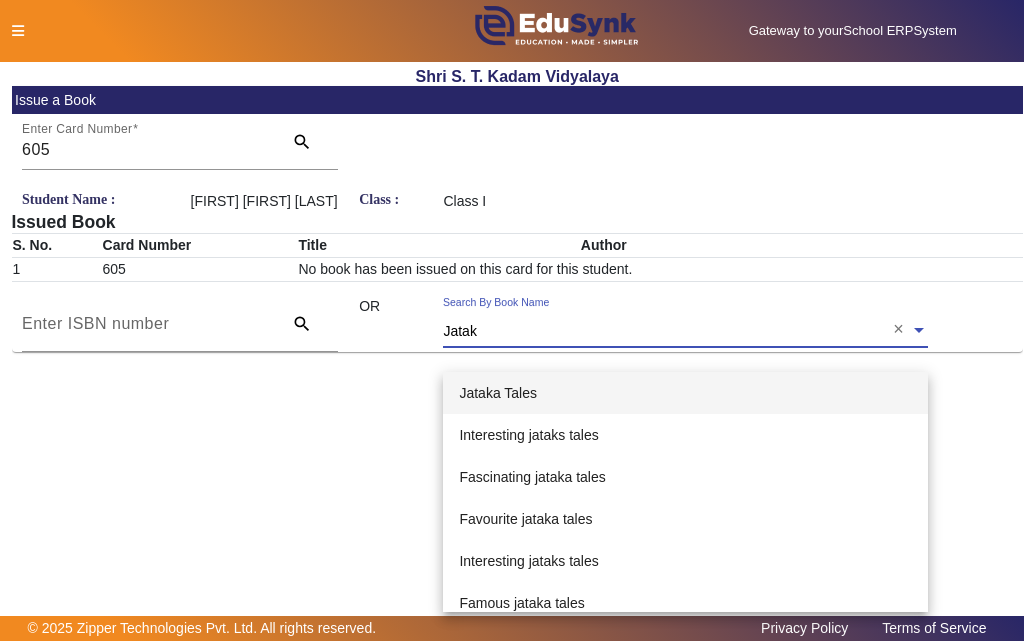 type on "Jatak" 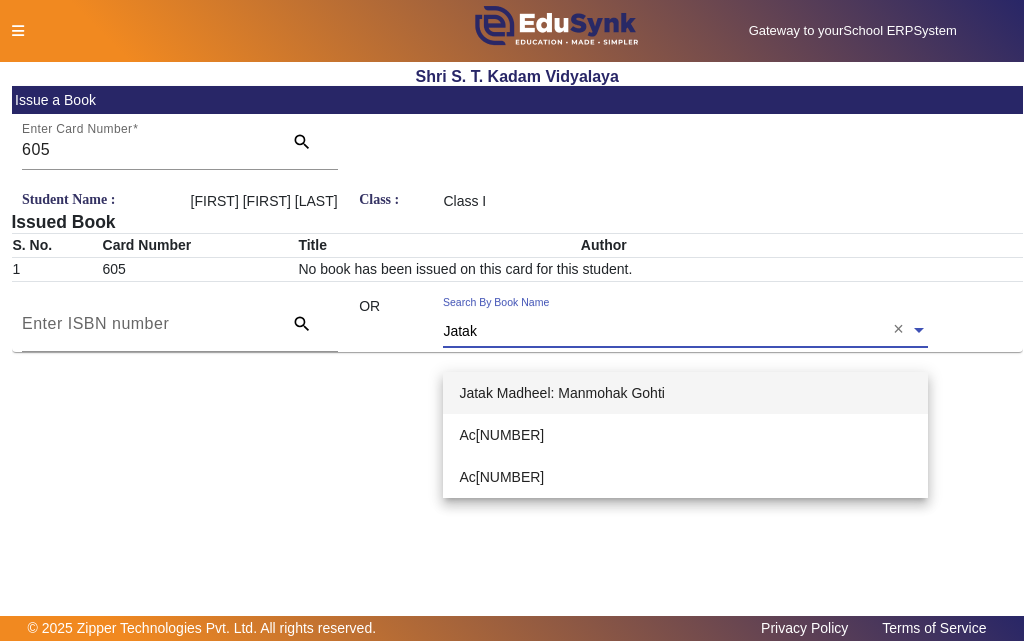click on "Jatak Madheel: Manmohak Gohti" at bounding box center (561, 393) 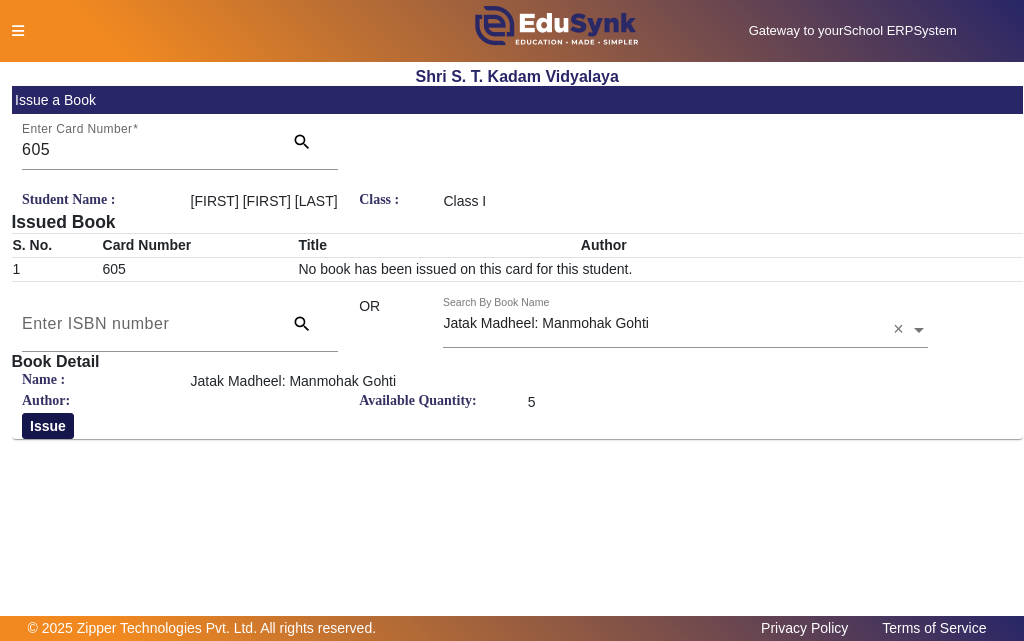 click on "Issue" 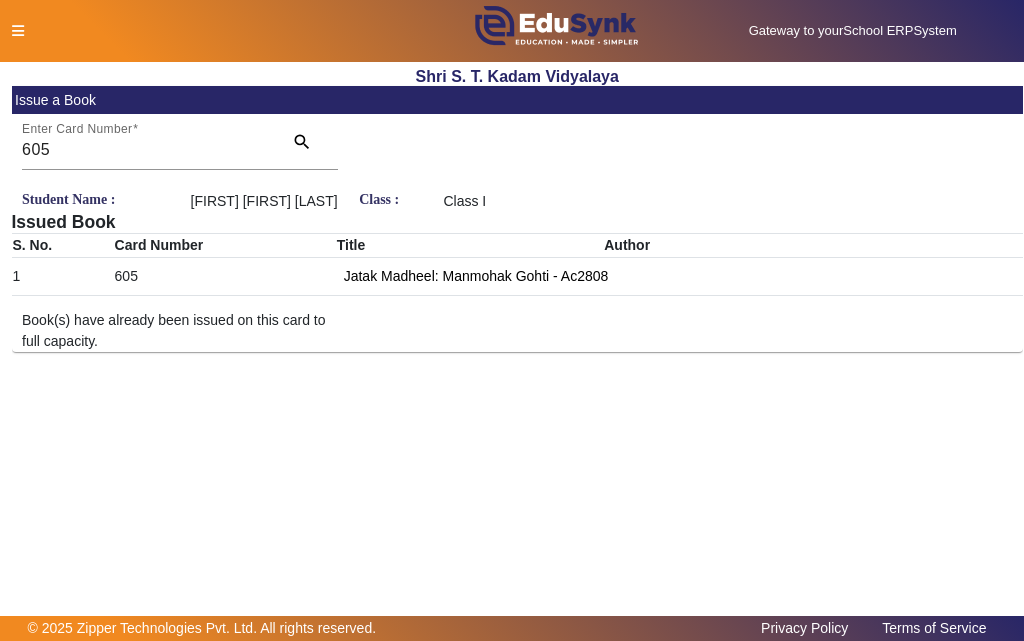 click 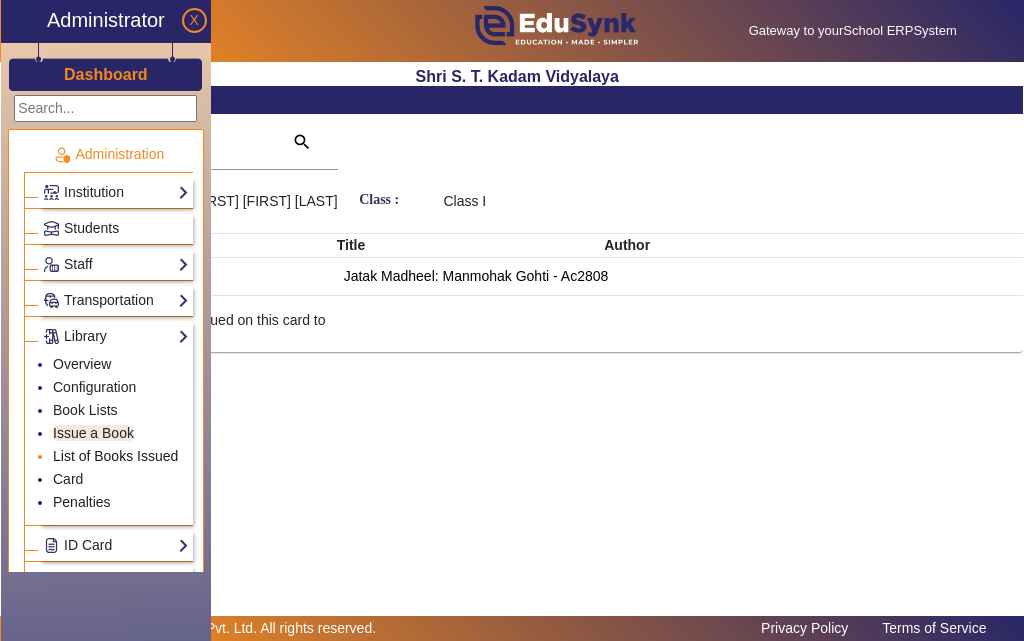 click on "List of Books Issued" 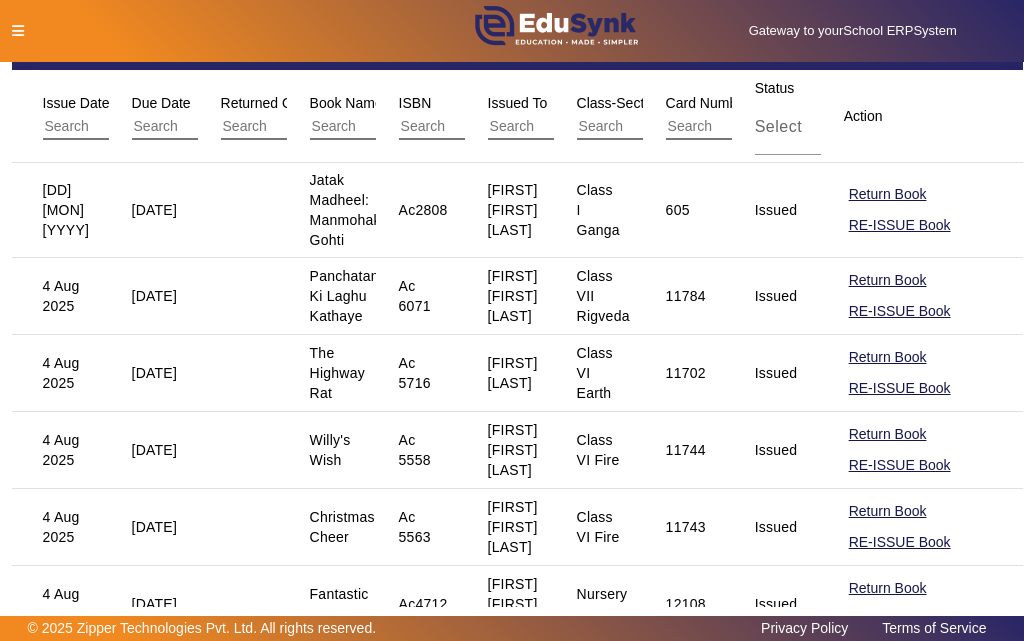 scroll, scrollTop: 0, scrollLeft: 0, axis: both 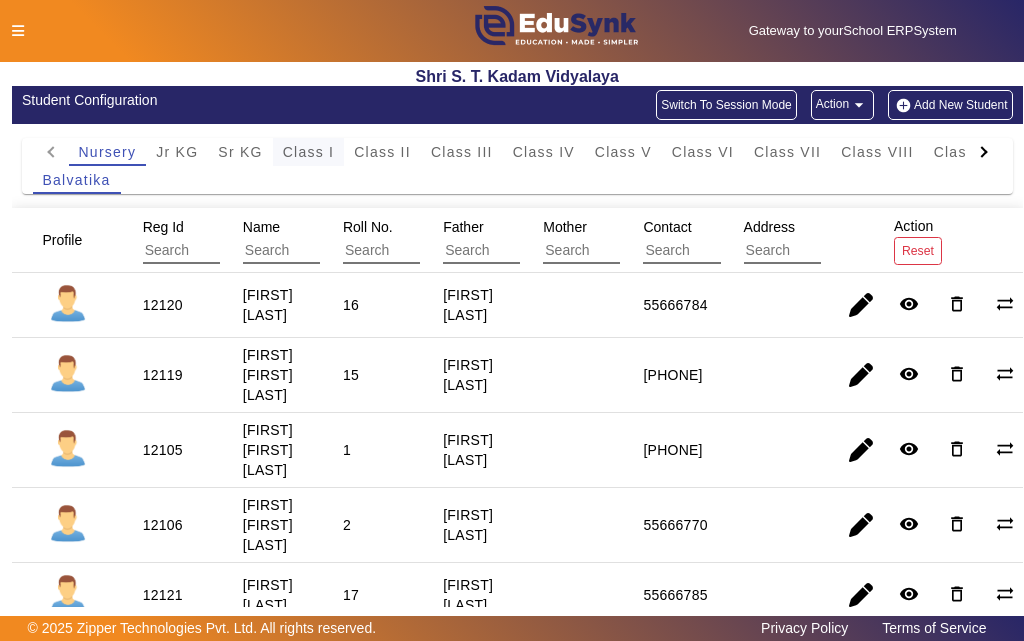 click on "Class I" at bounding box center [309, 152] 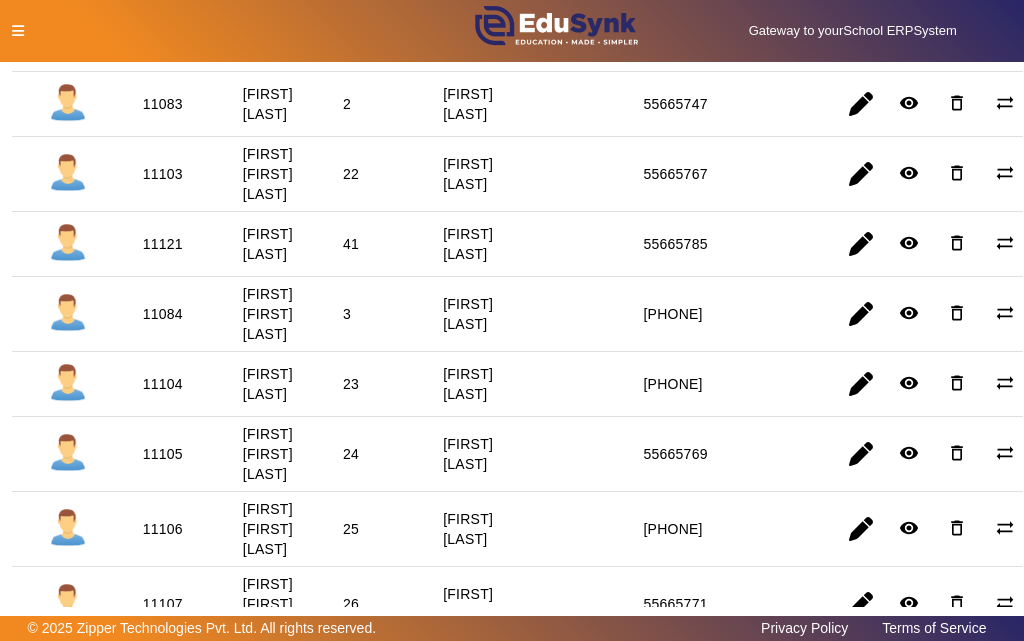 scroll, scrollTop: 0, scrollLeft: 0, axis: both 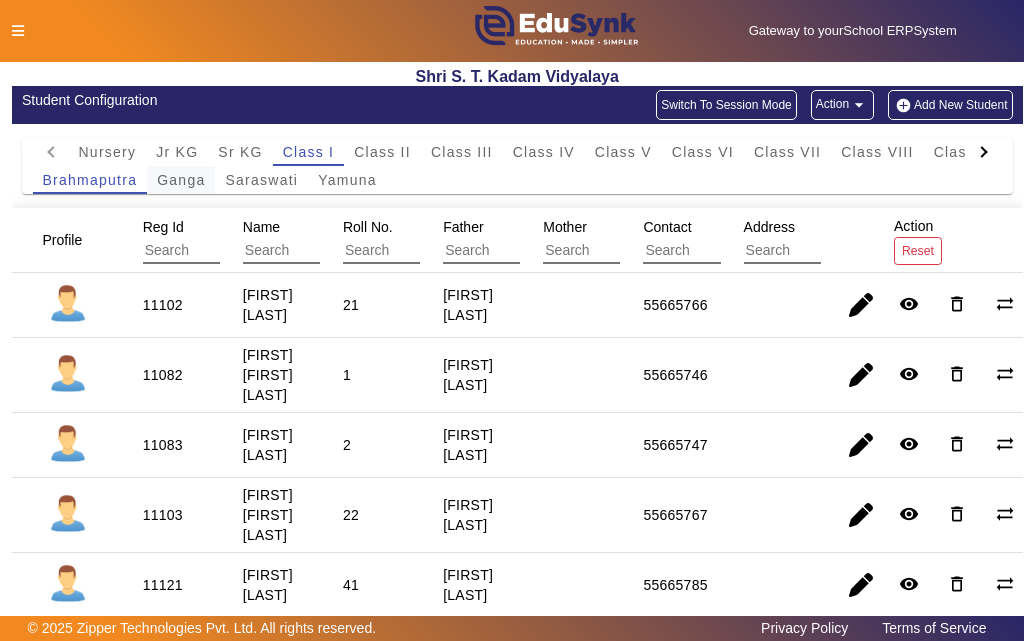 click on "Ganga" at bounding box center (181, 180) 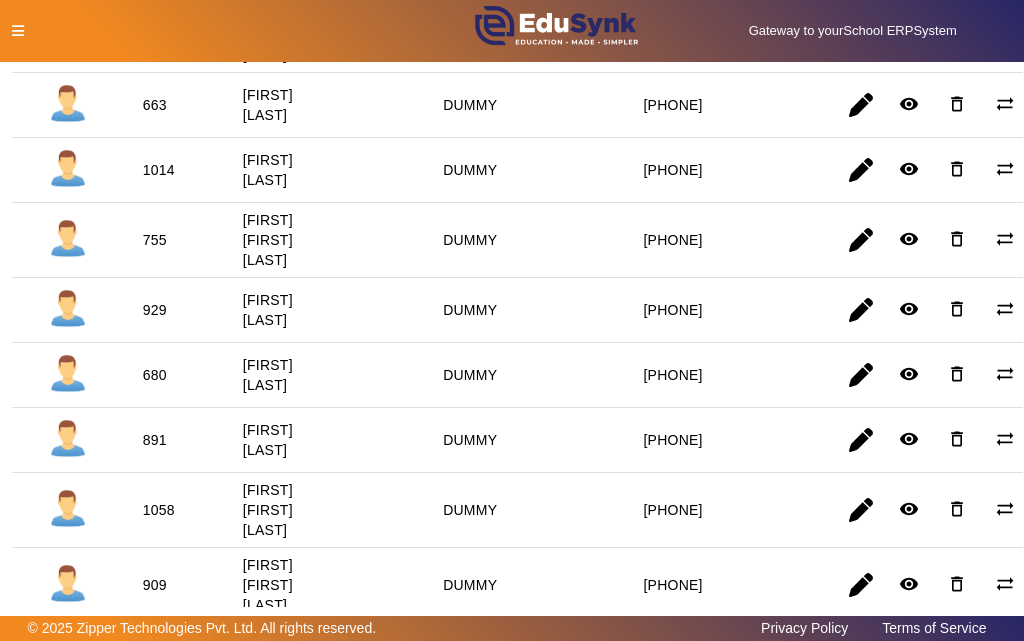 scroll, scrollTop: 600, scrollLeft: 0, axis: vertical 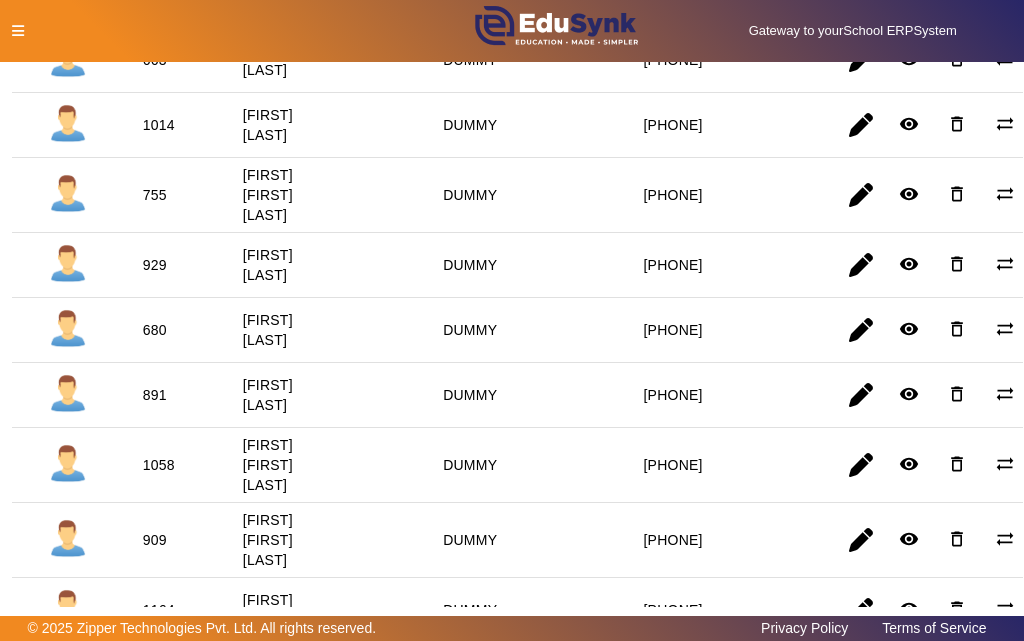 click on "1058" at bounding box center (155, 540) 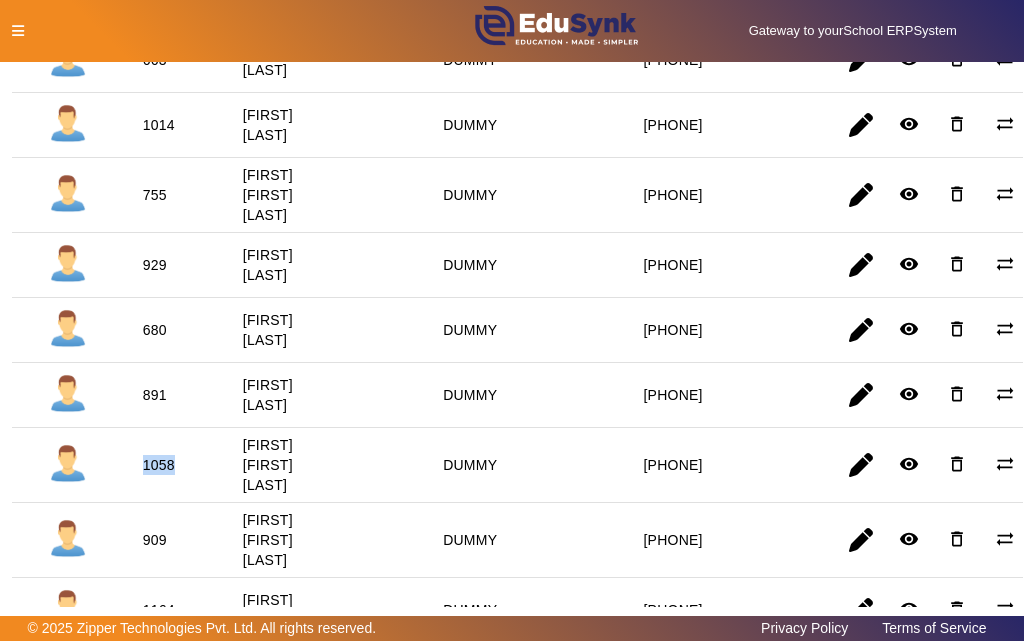 click on "1058" at bounding box center [155, 540] 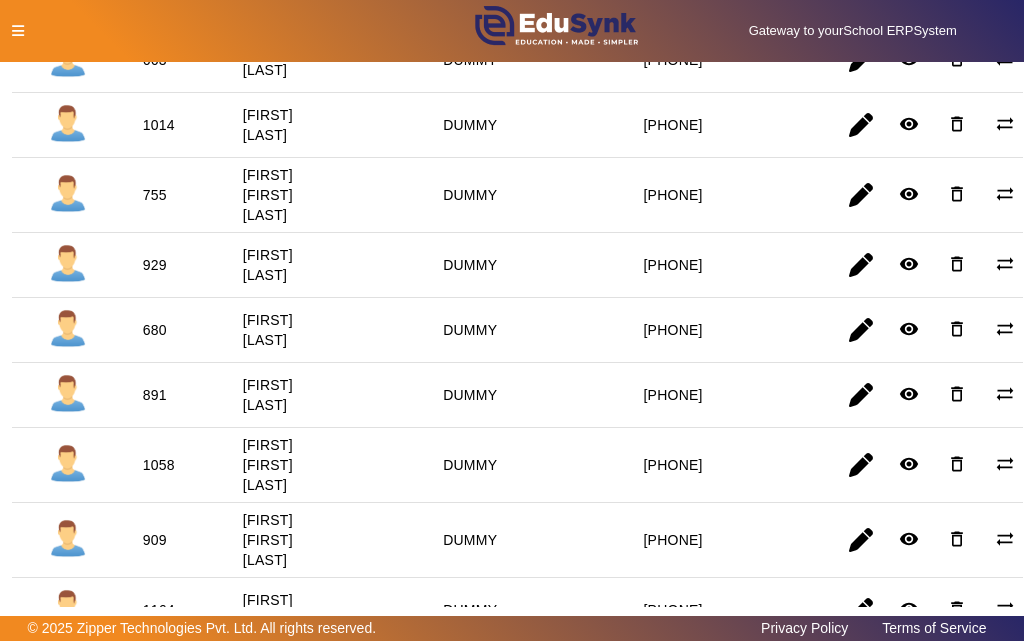 click 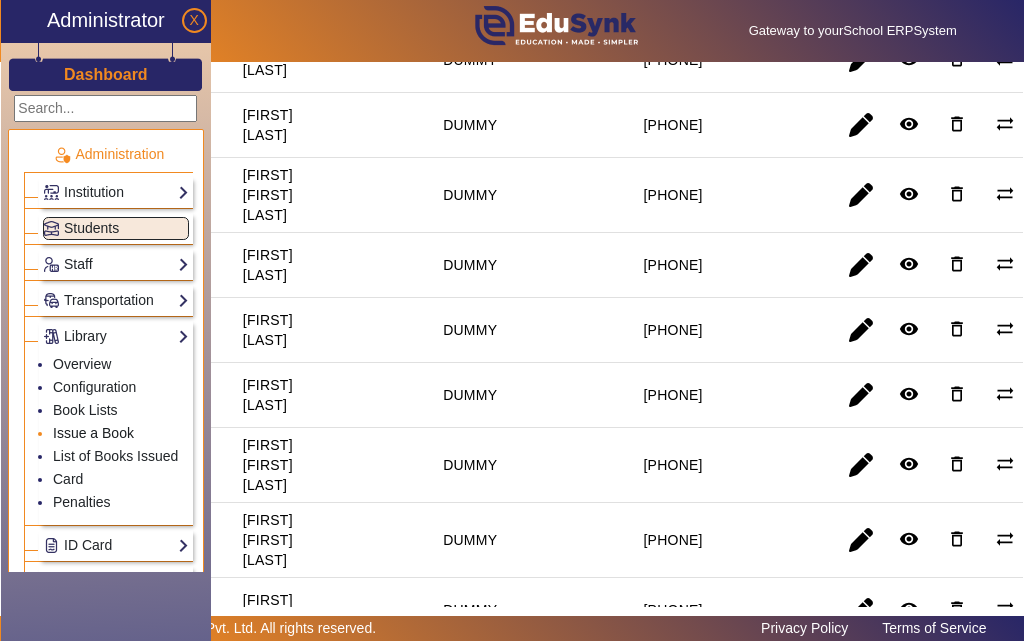 click on "Issue a Book" 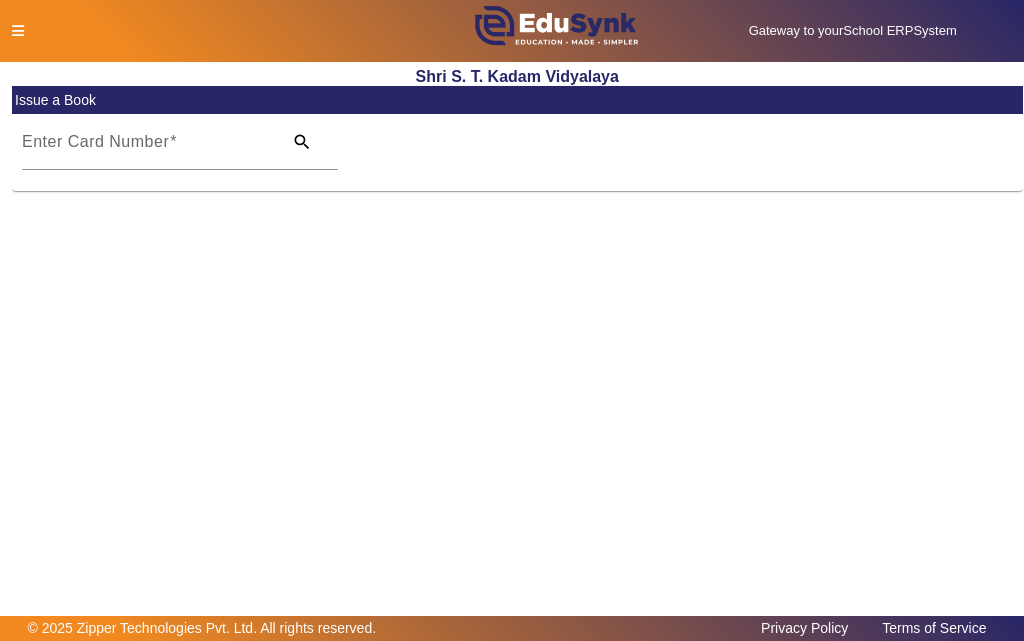 scroll, scrollTop: 0, scrollLeft: 0, axis: both 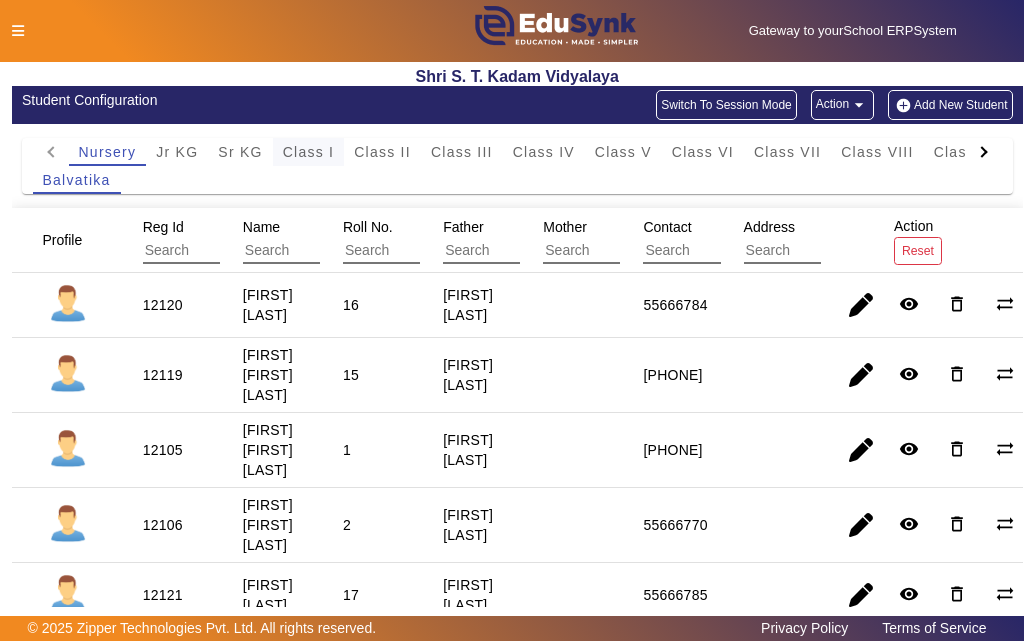 click on "Class I" at bounding box center (309, 152) 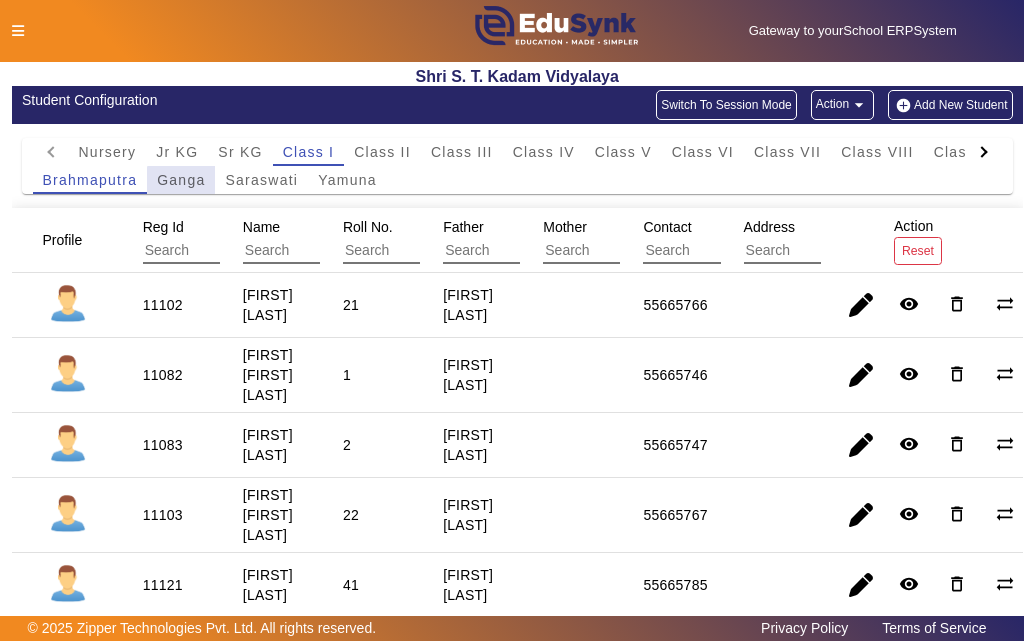 click on "Ganga" at bounding box center [181, 180] 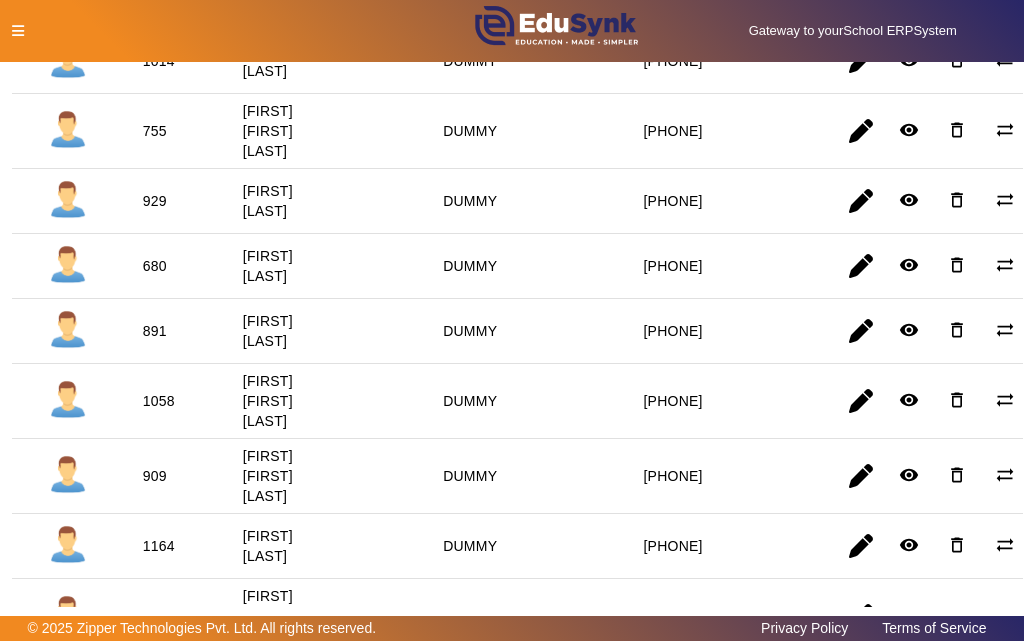 scroll, scrollTop: 700, scrollLeft: 0, axis: vertical 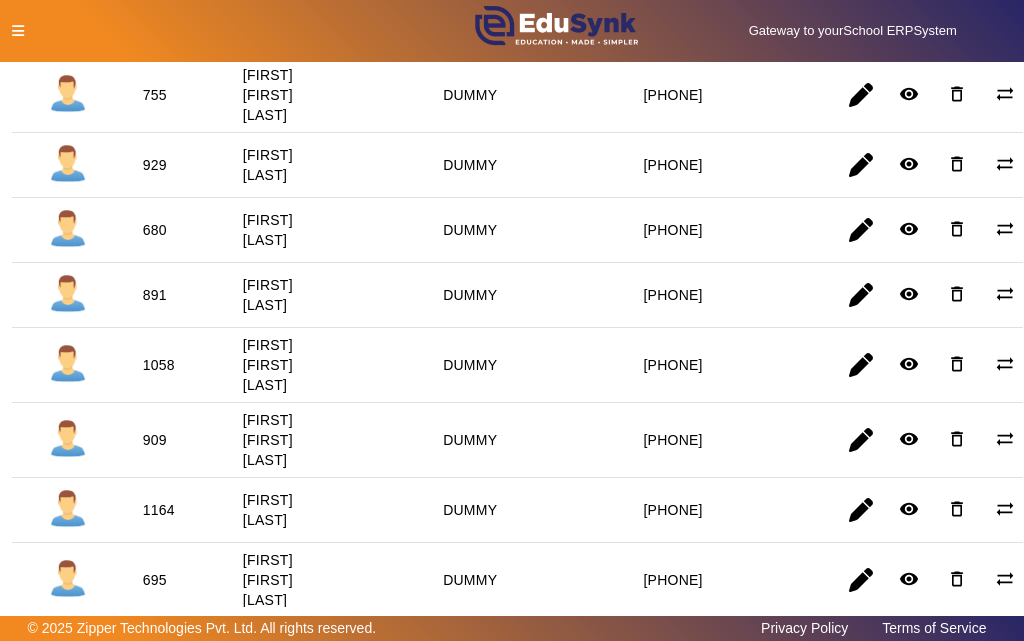 click on "1058" at bounding box center [155, 440] 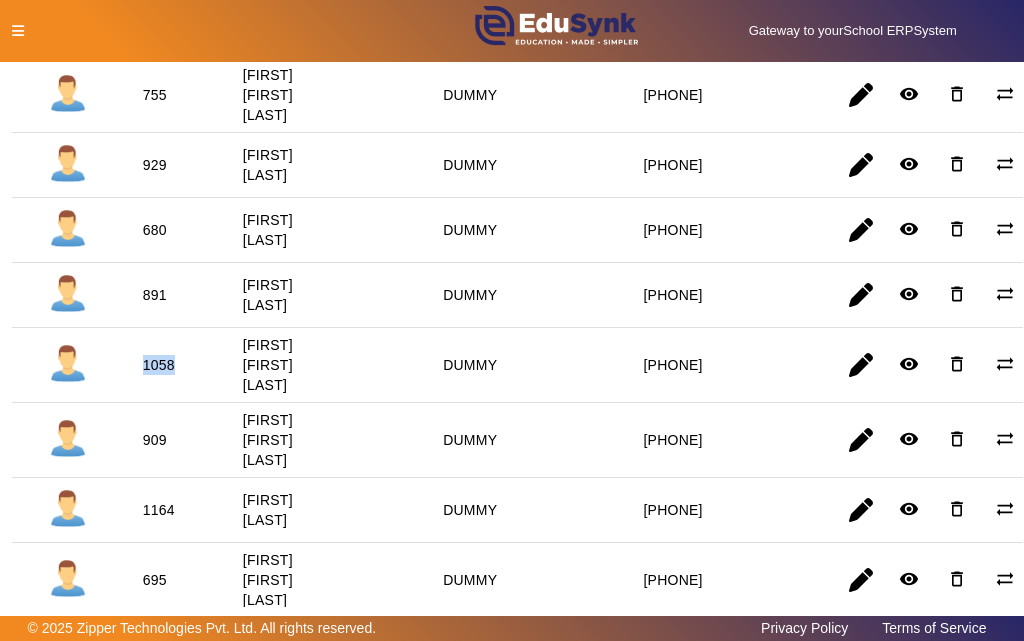 click on "1058" at bounding box center (155, 440) 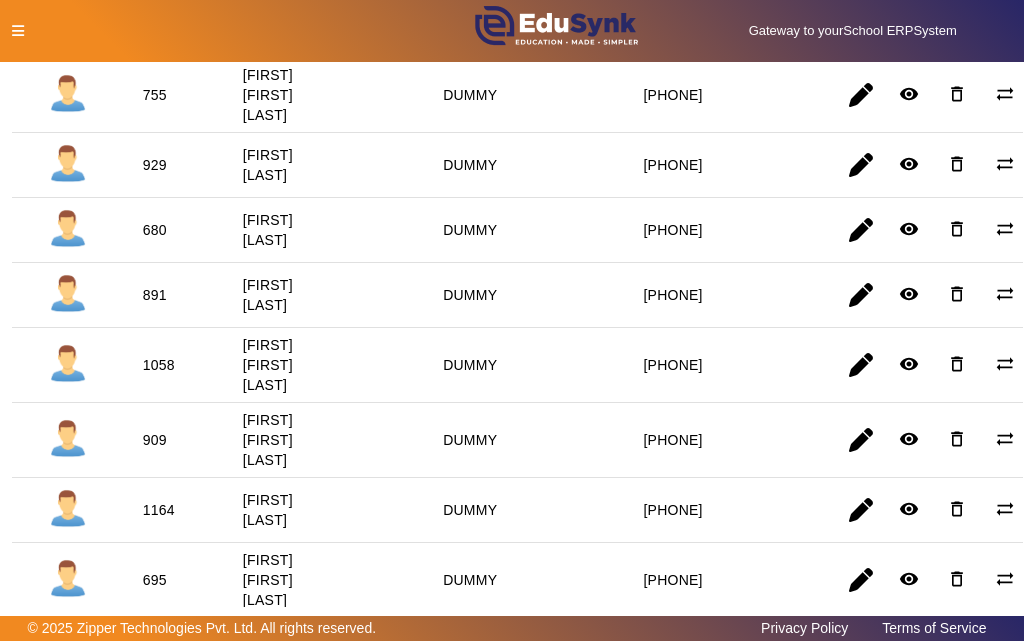 click 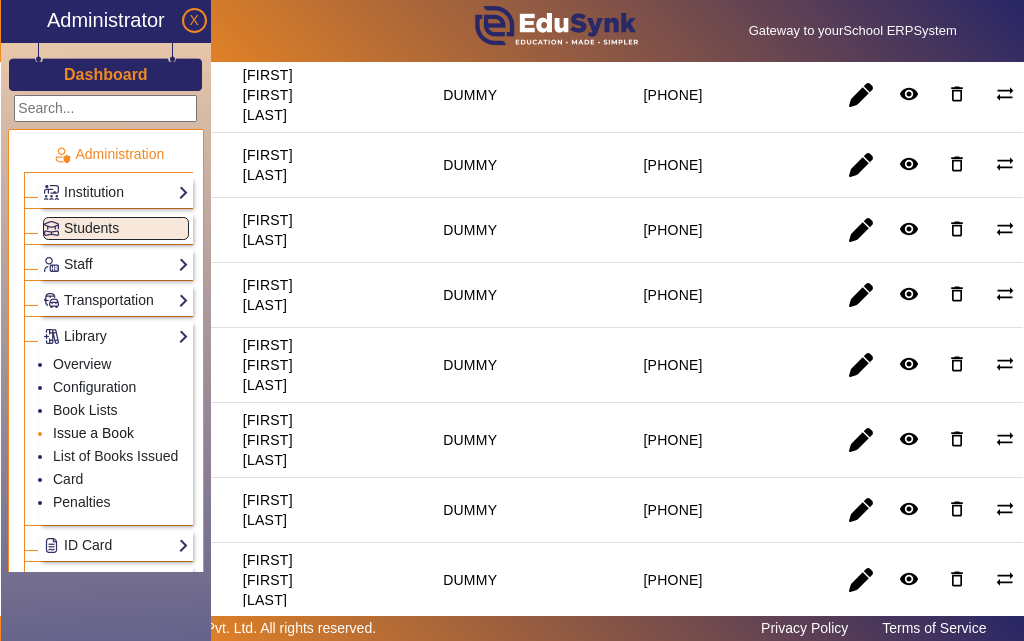 click on "Issue a Book" 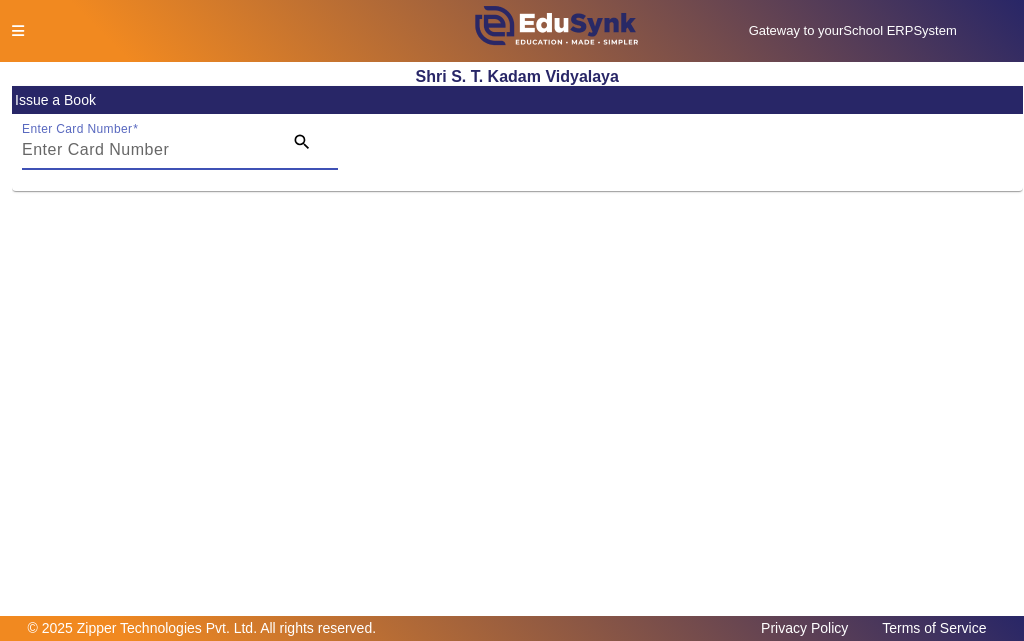 paste on "1058" 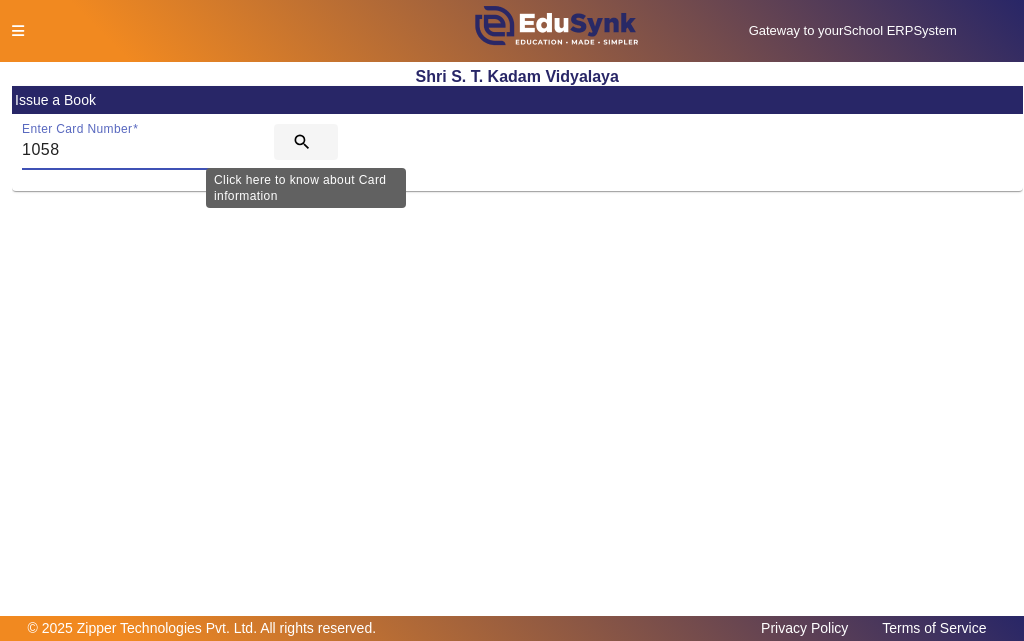 type on "1058" 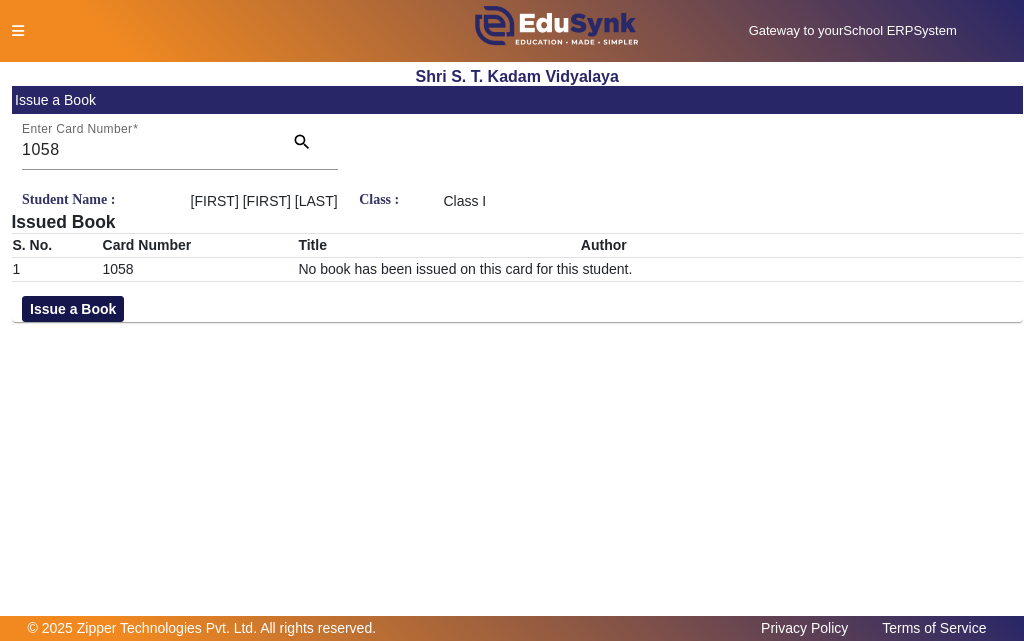 click on "Issue a Book" 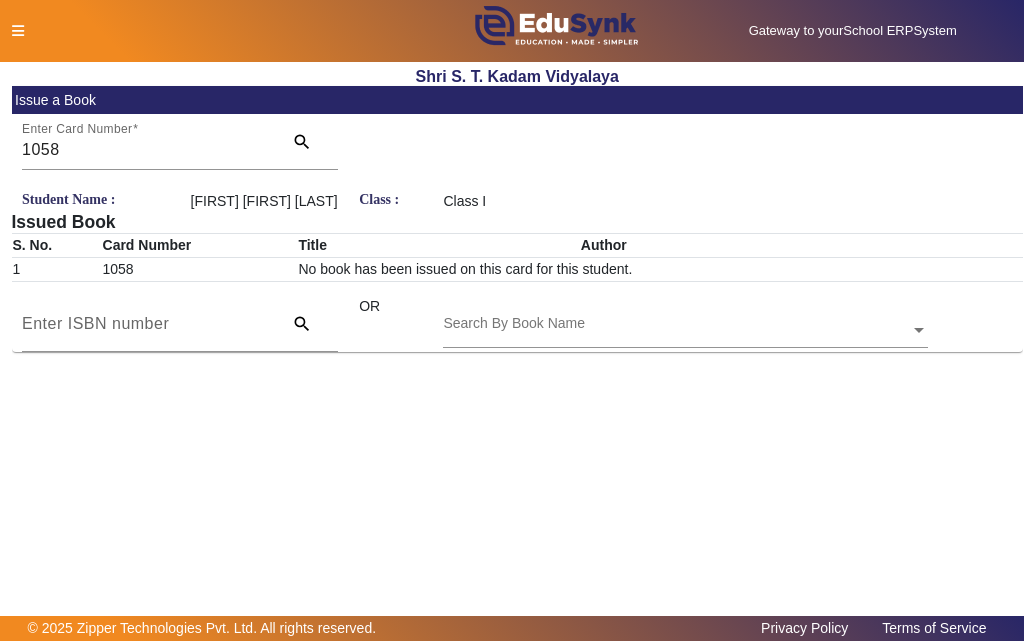 click 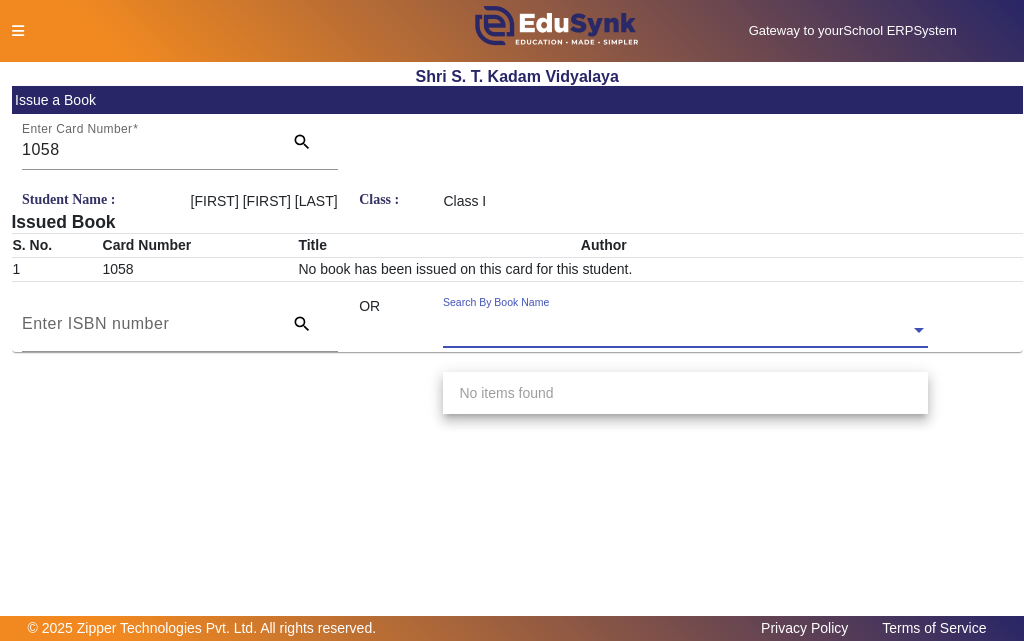 click 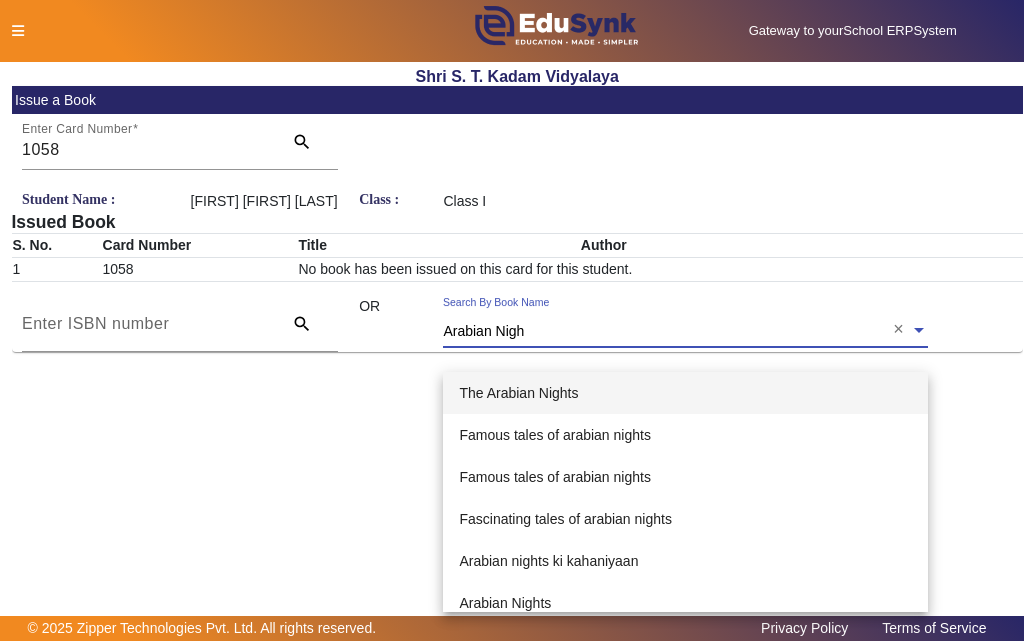 type on "Arabian Night" 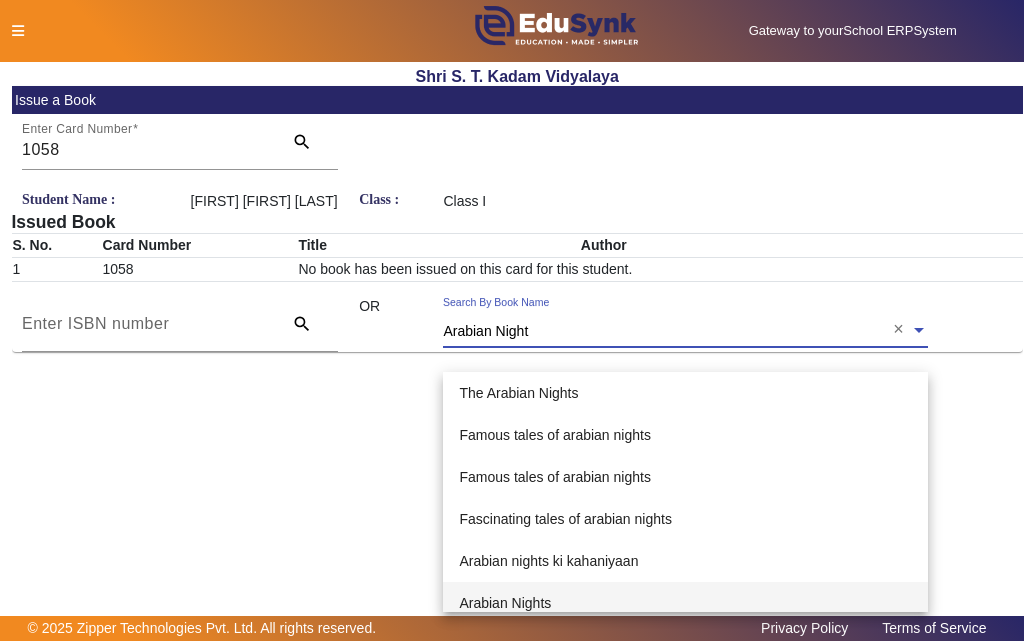 click on "Arabian Nights" at bounding box center [505, 603] 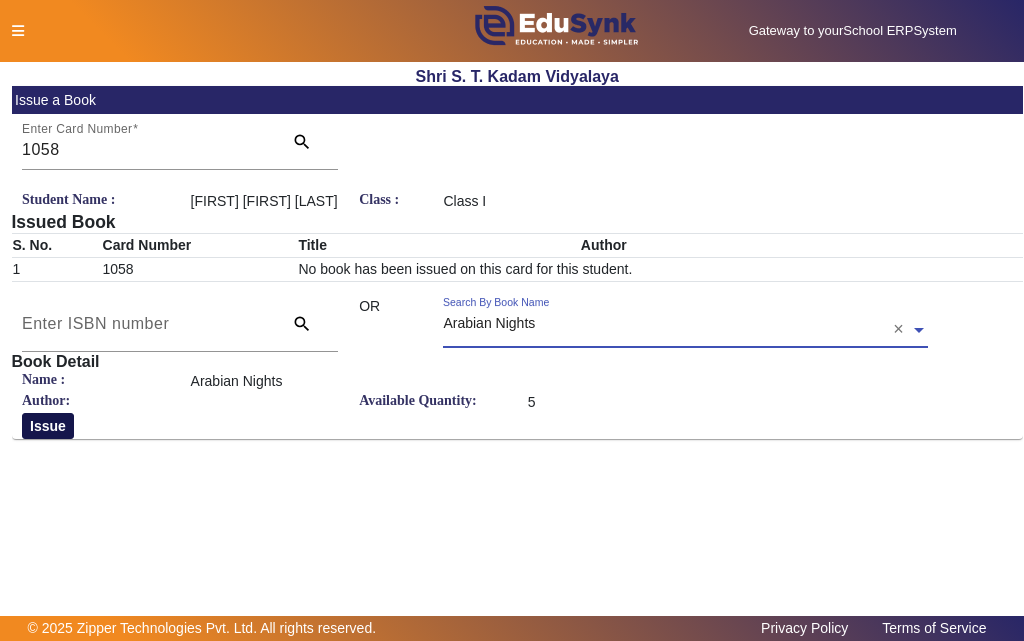 click on "Issue" 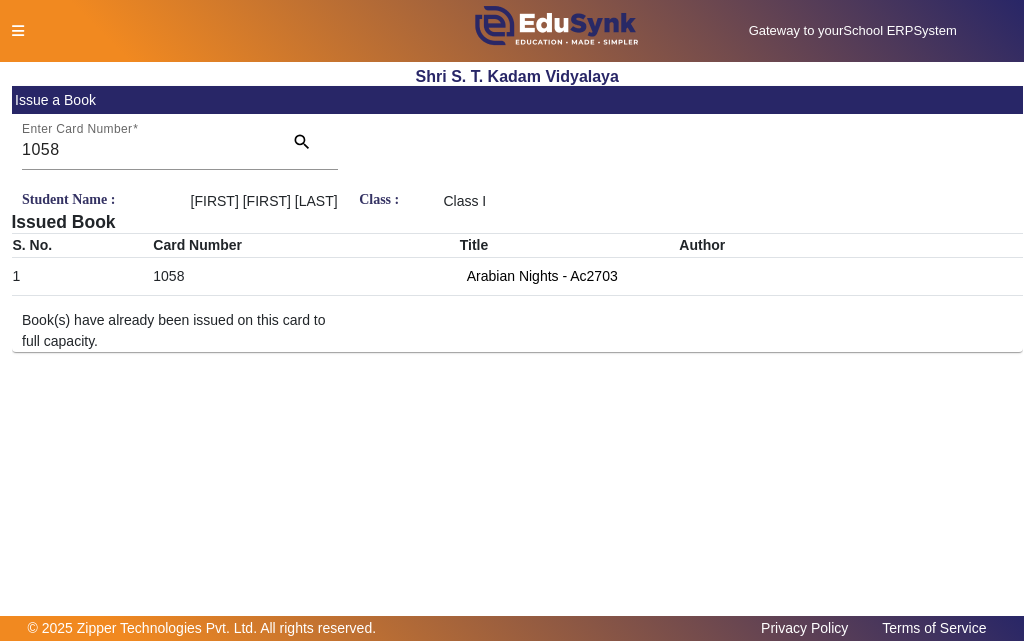 click 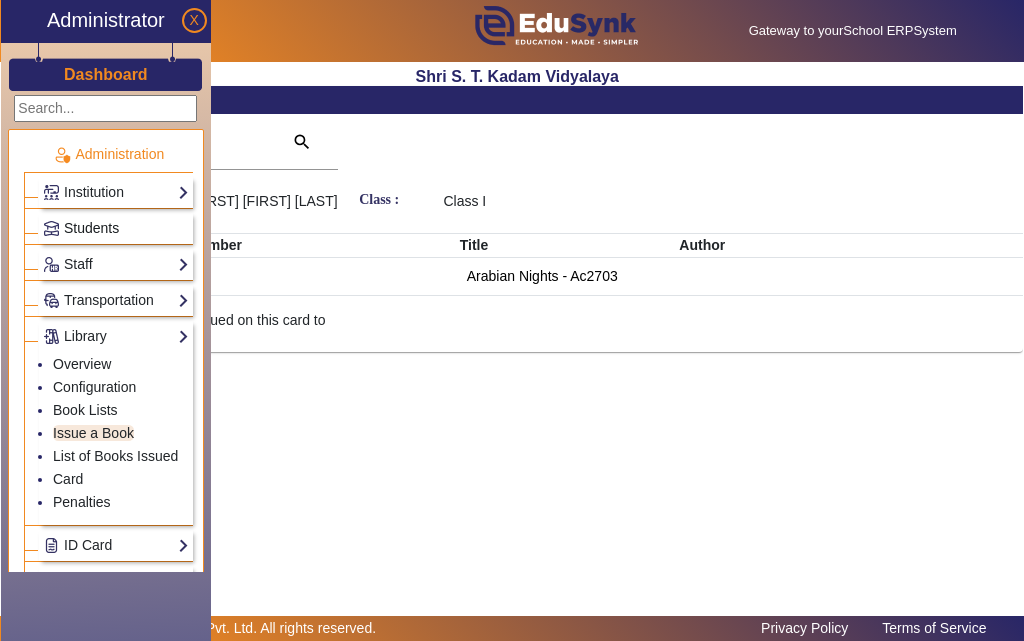 click on "Students" 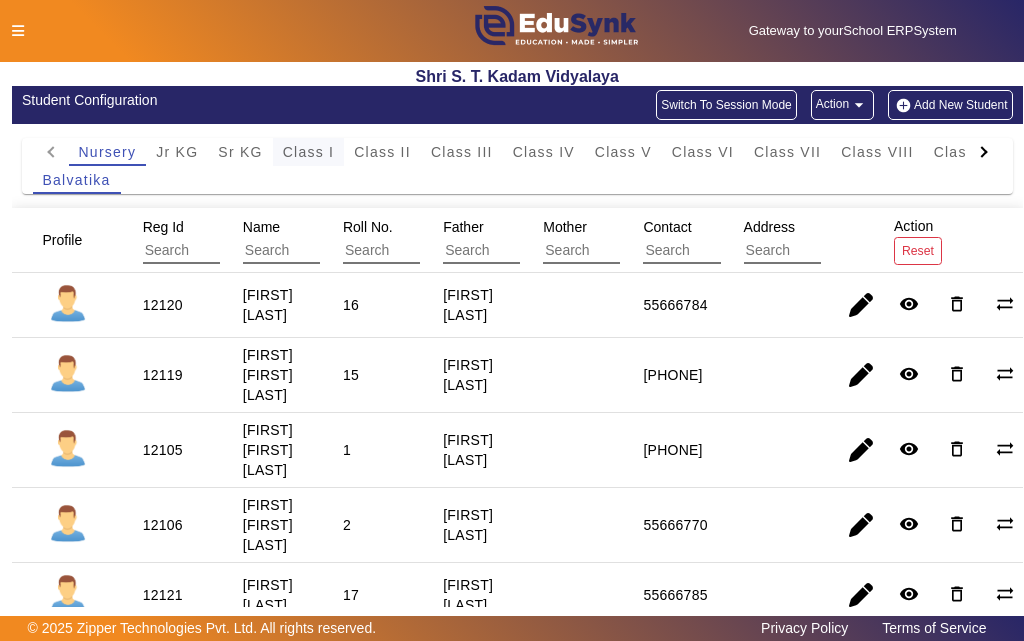 click on "Class I" at bounding box center (309, 152) 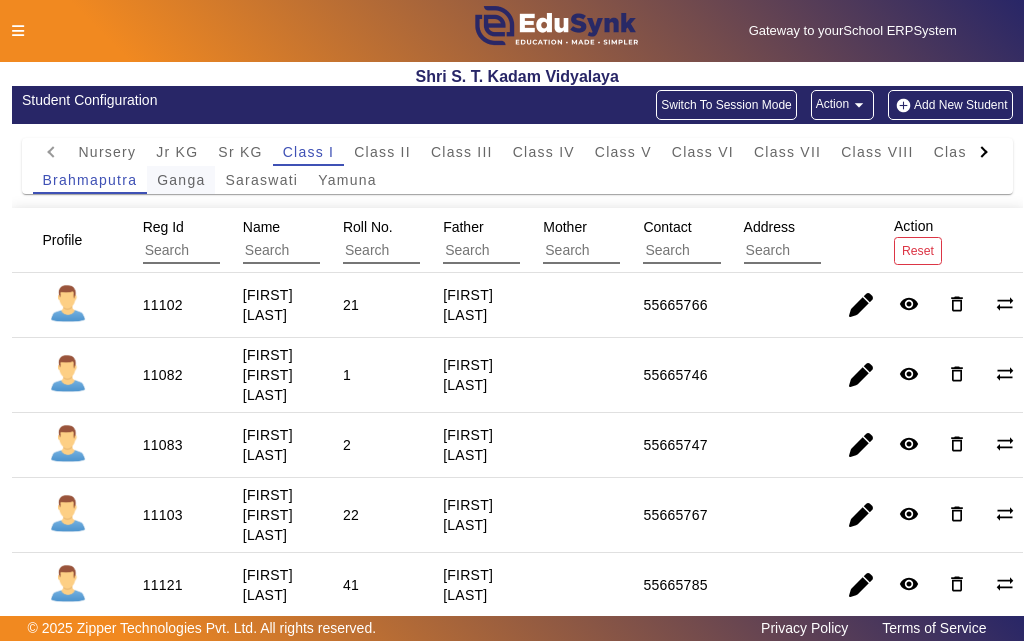 click on "Ganga" at bounding box center [181, 180] 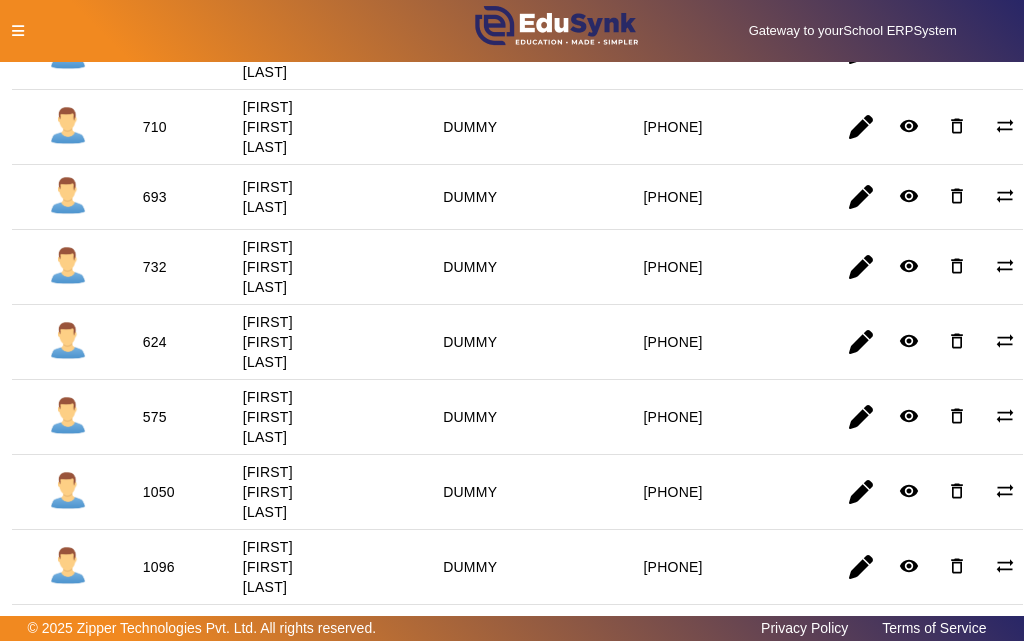 scroll, scrollTop: 1900, scrollLeft: 0, axis: vertical 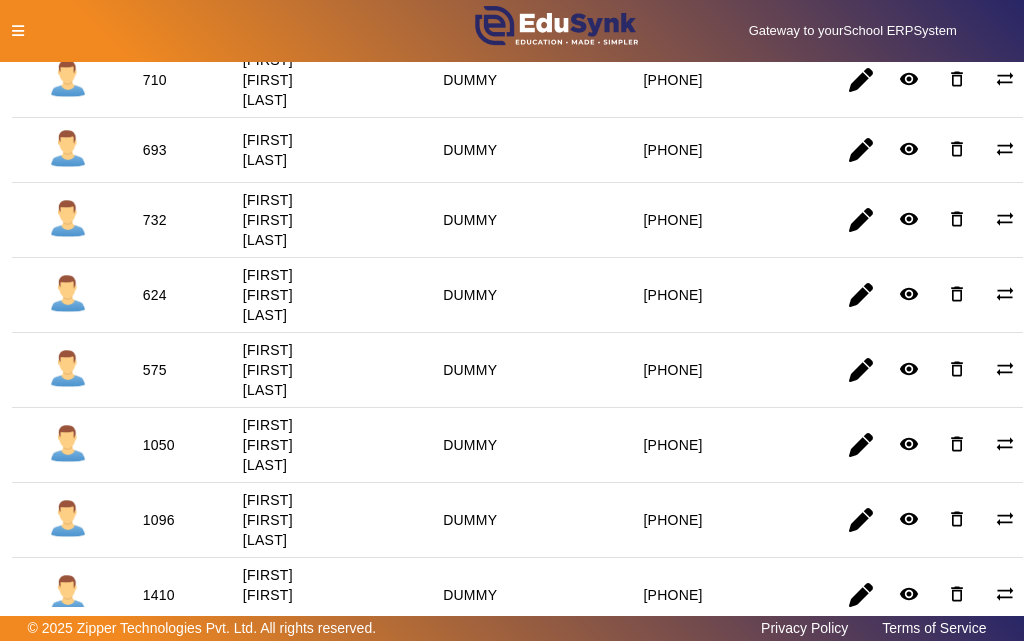 click on "624" at bounding box center (155, 370) 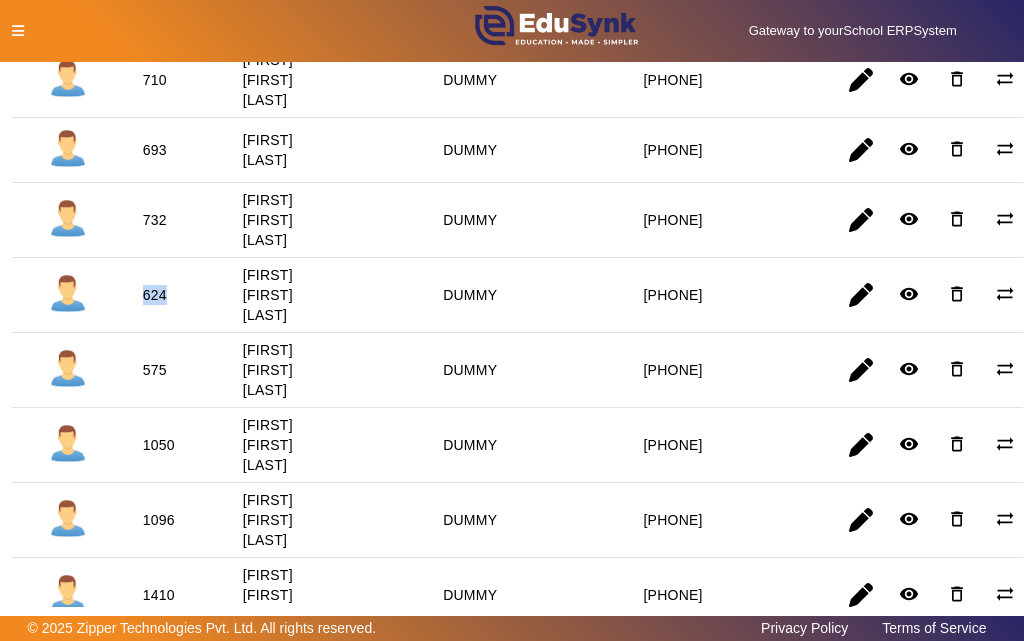 click on "624" at bounding box center [155, 370] 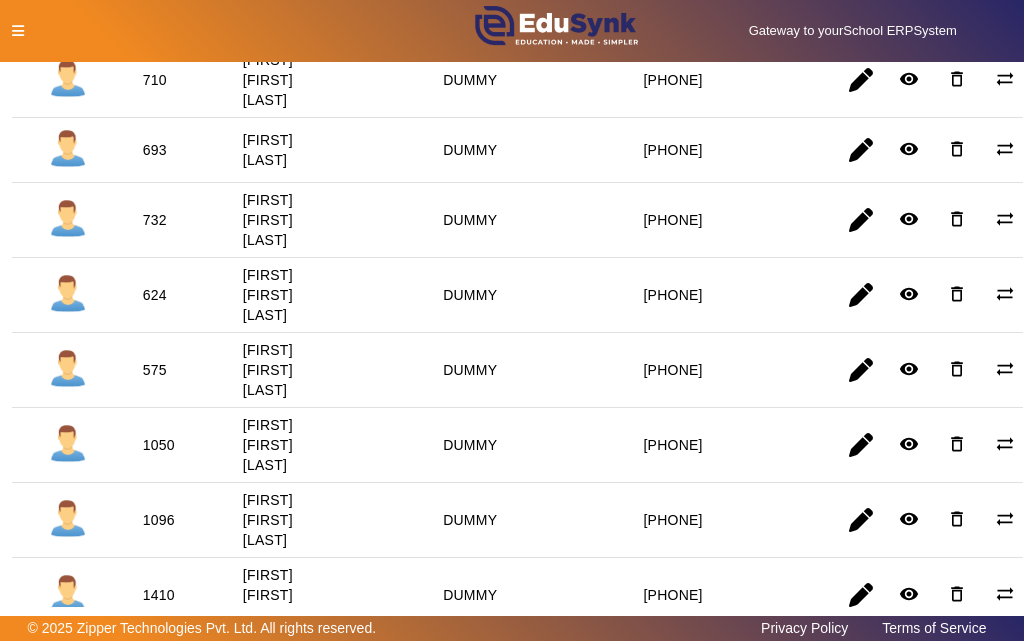click 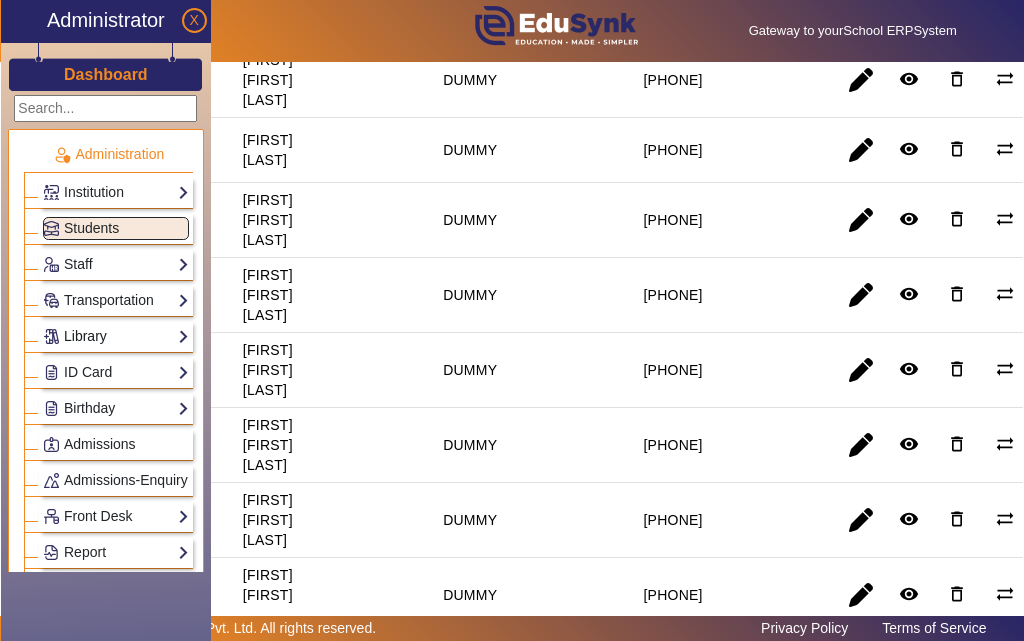 click on "Library" 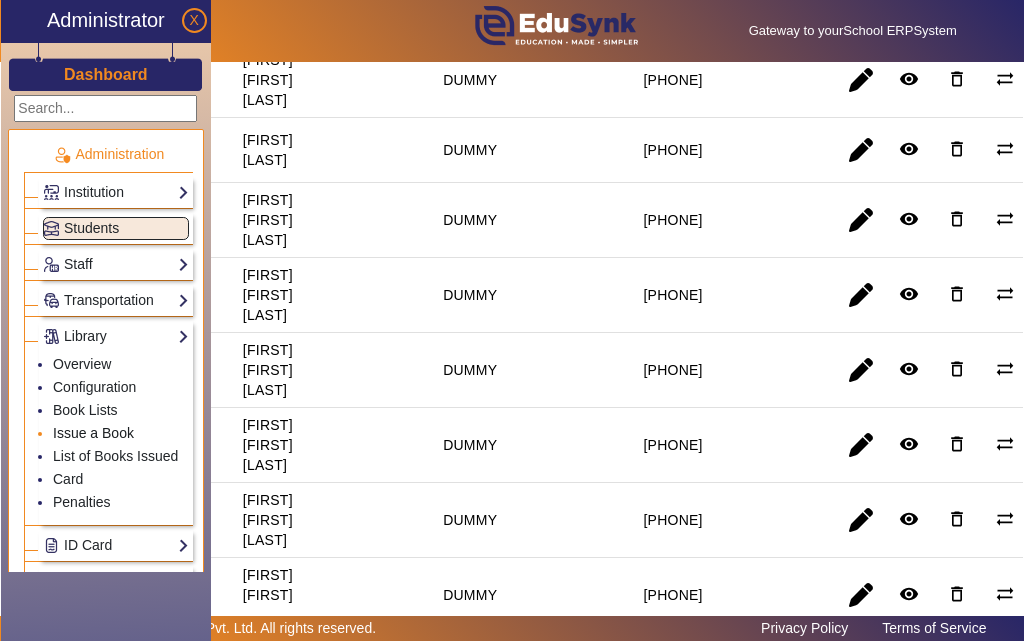 click on "Issue a Book" 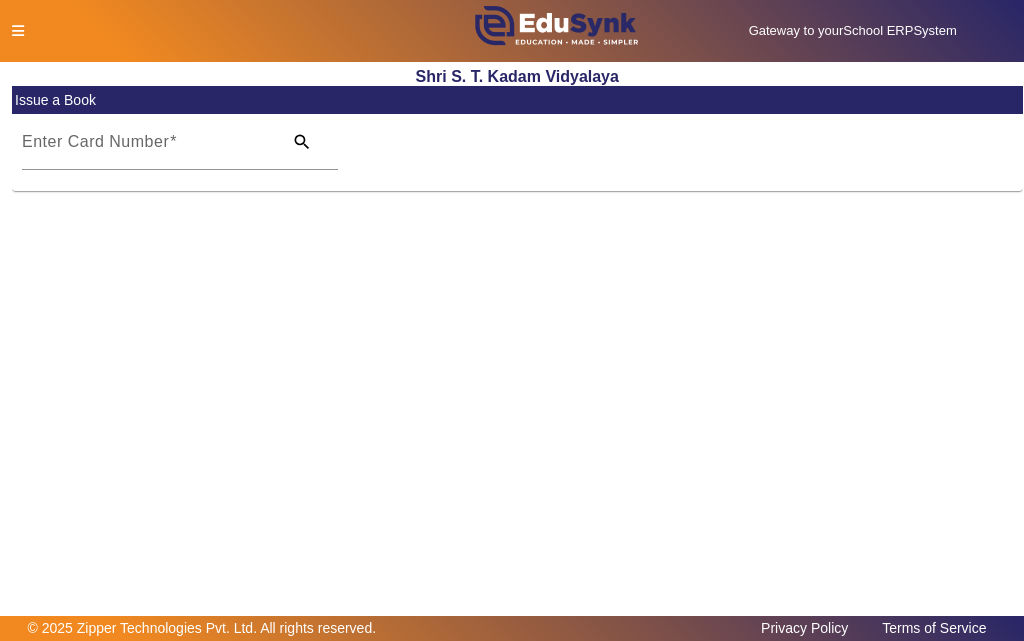 scroll, scrollTop: 0, scrollLeft: 0, axis: both 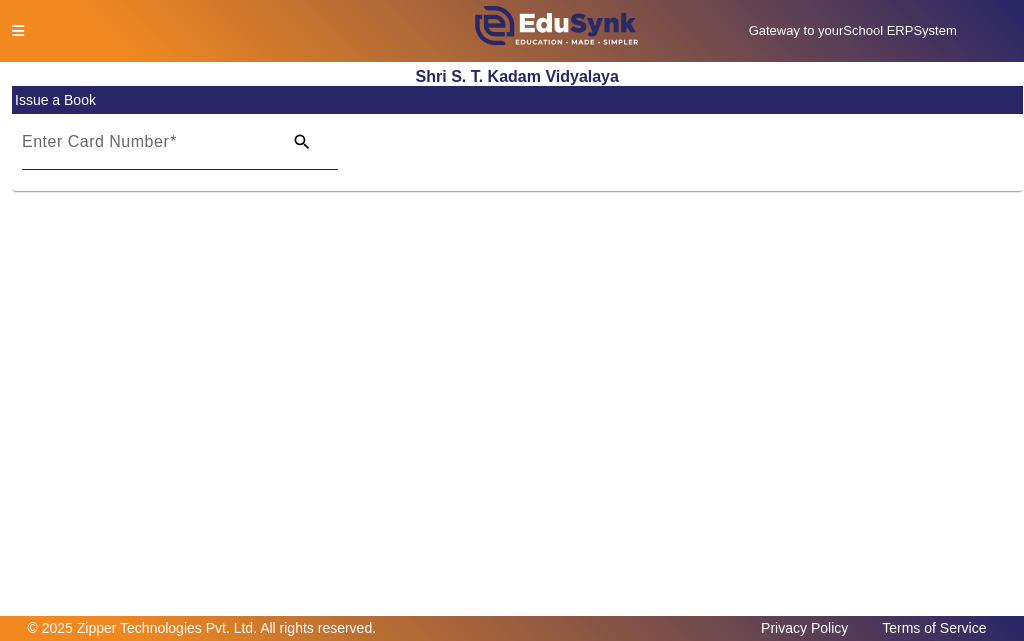 click on "Enter Card Number" at bounding box center (95, 141) 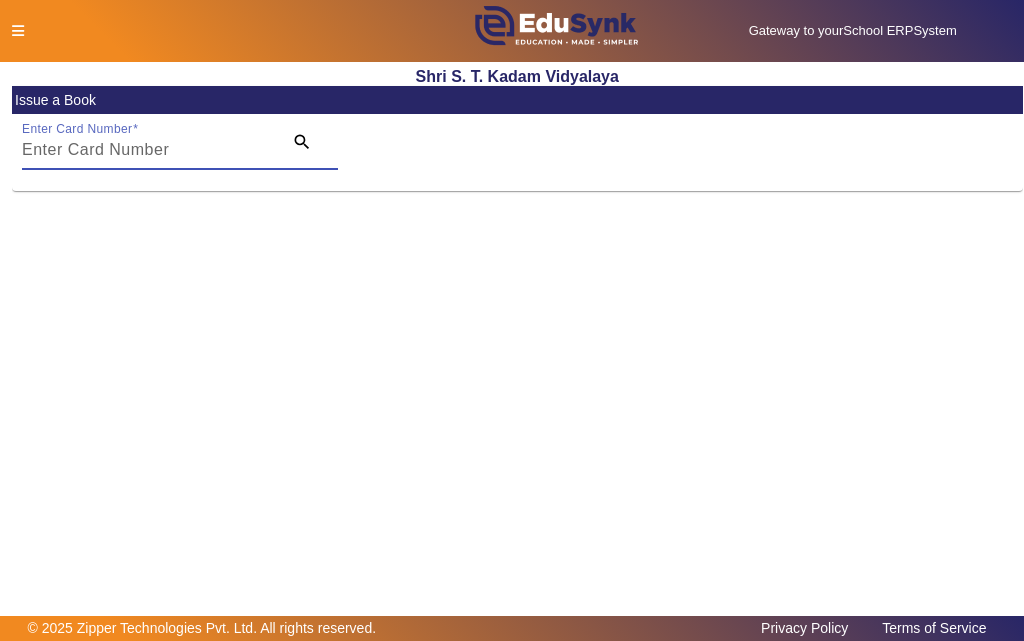 click on "Enter Card Number" at bounding box center (146, 150) 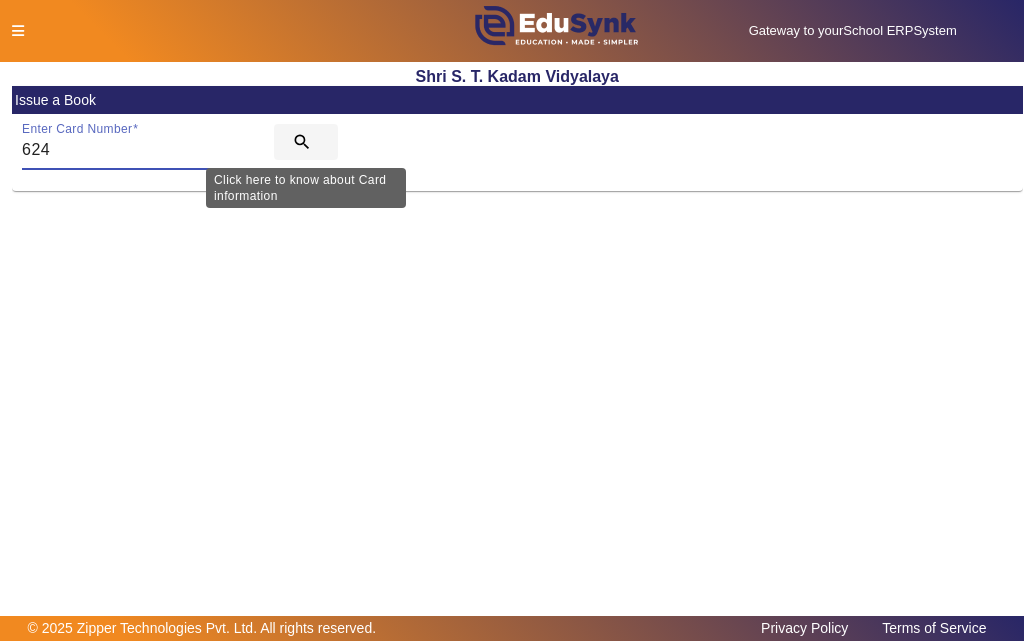 type on "624" 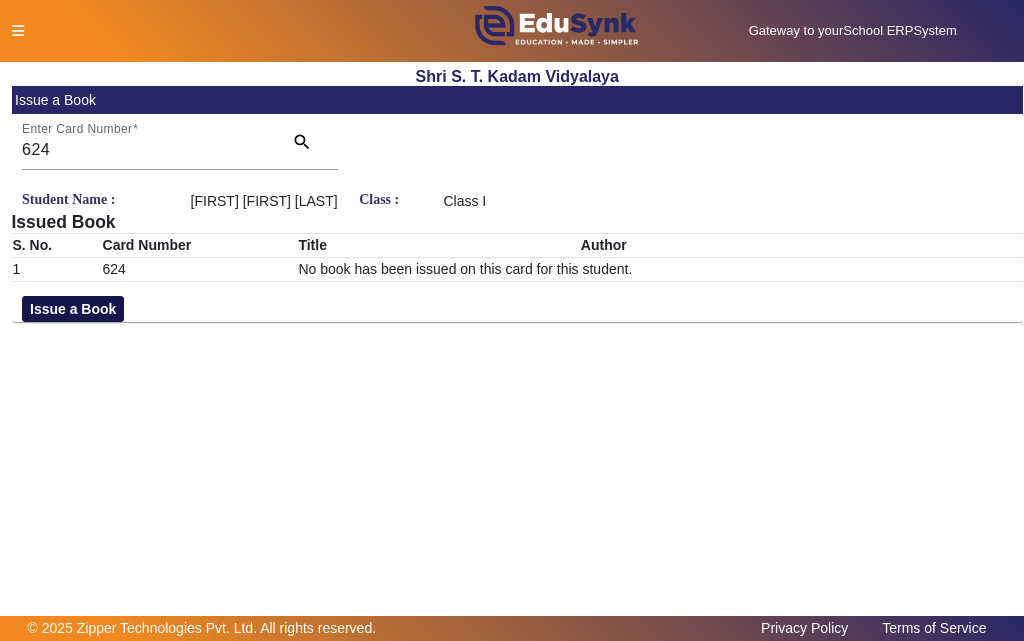 click on "Issue a Book" 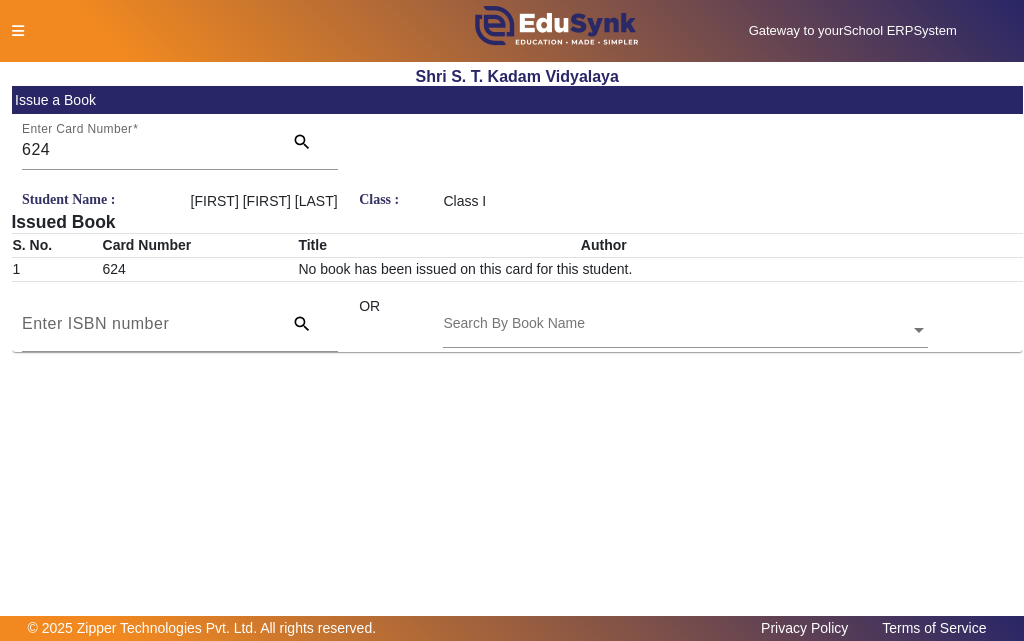 click on "Search By Book Name" 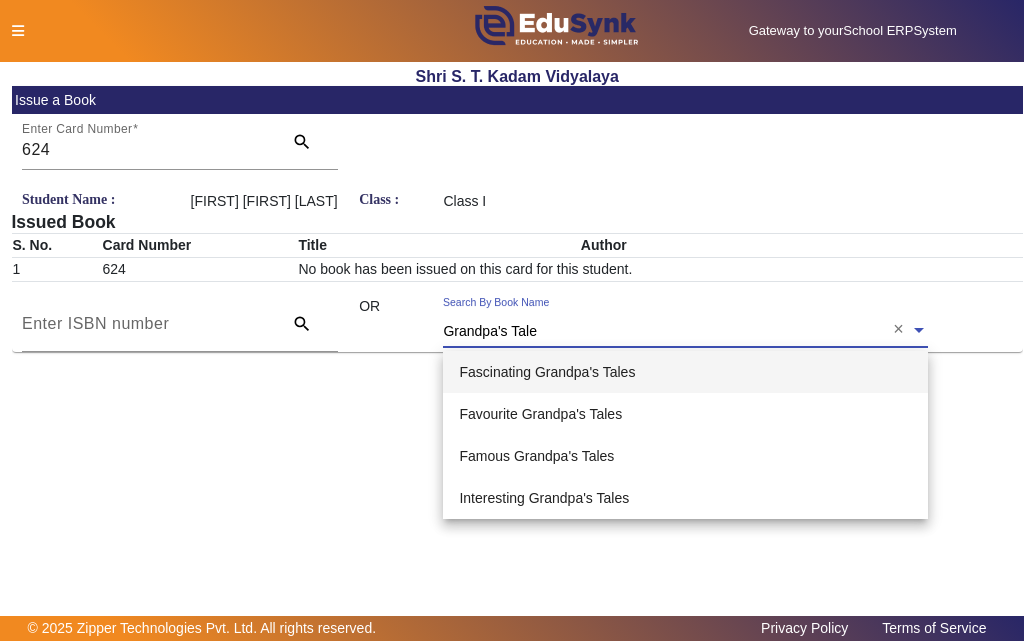 type on "Grandpa's Tales" 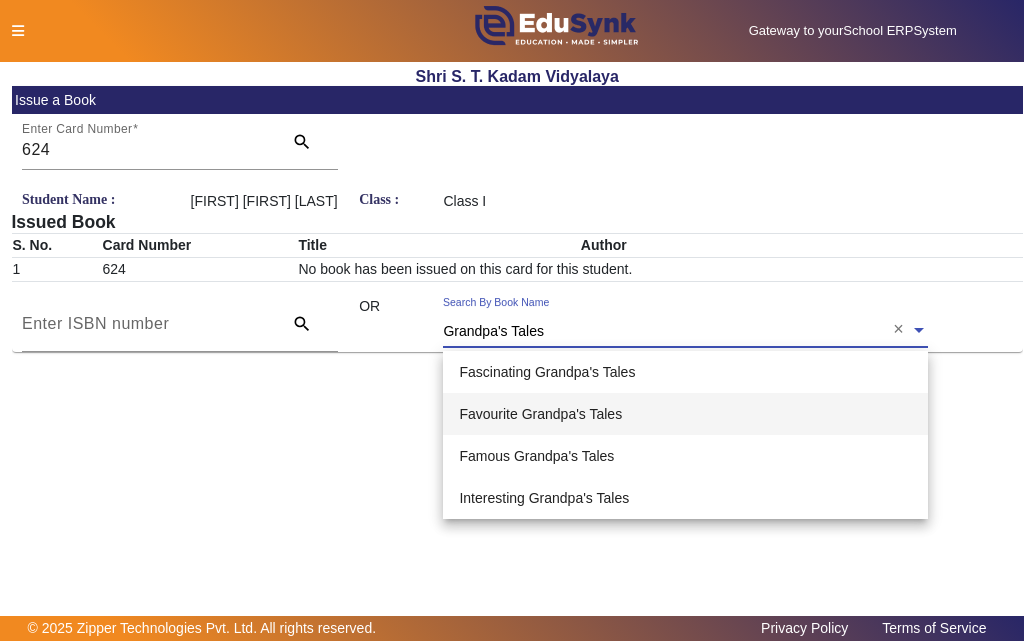 click on "Favourite Grandpa's Tales" at bounding box center [540, 414] 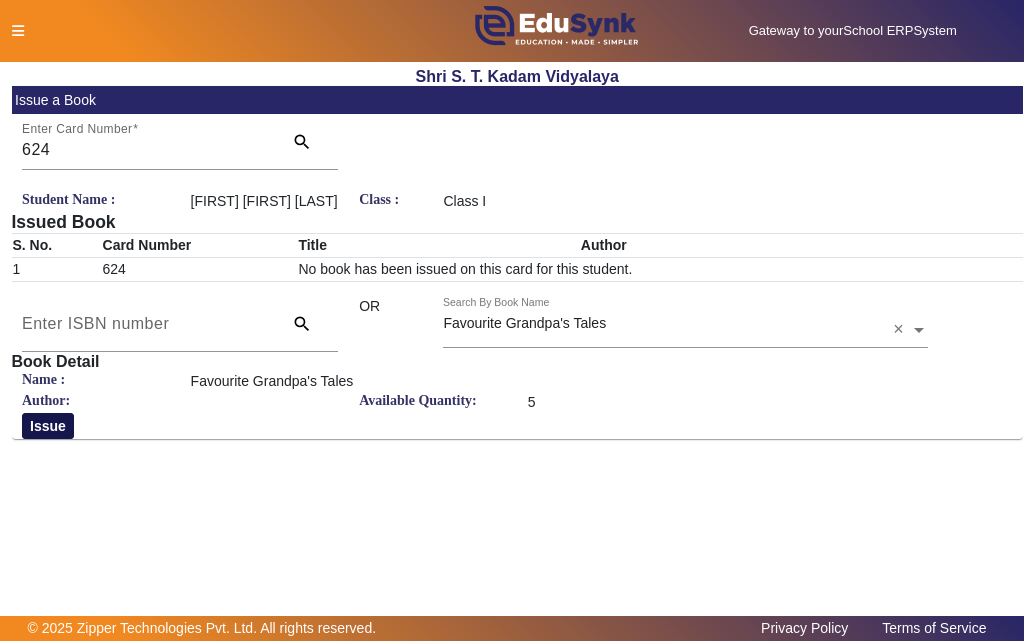 click on "Issue" 